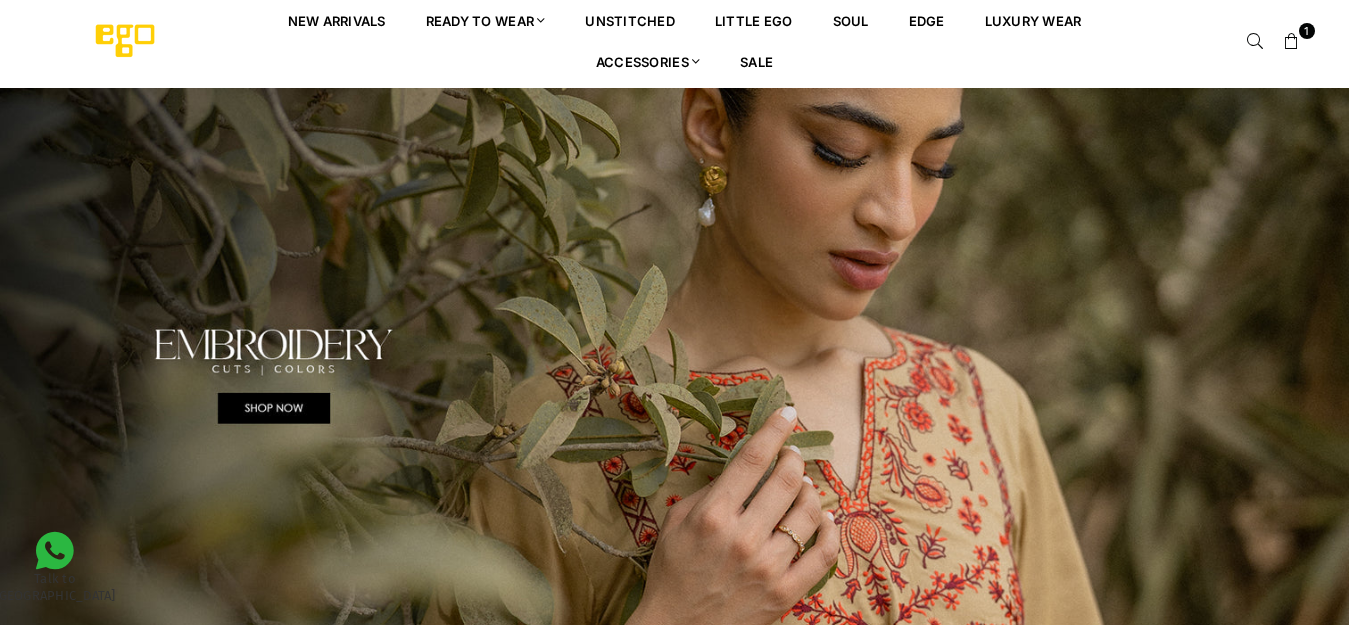 scroll, scrollTop: 0, scrollLeft: 0, axis: both 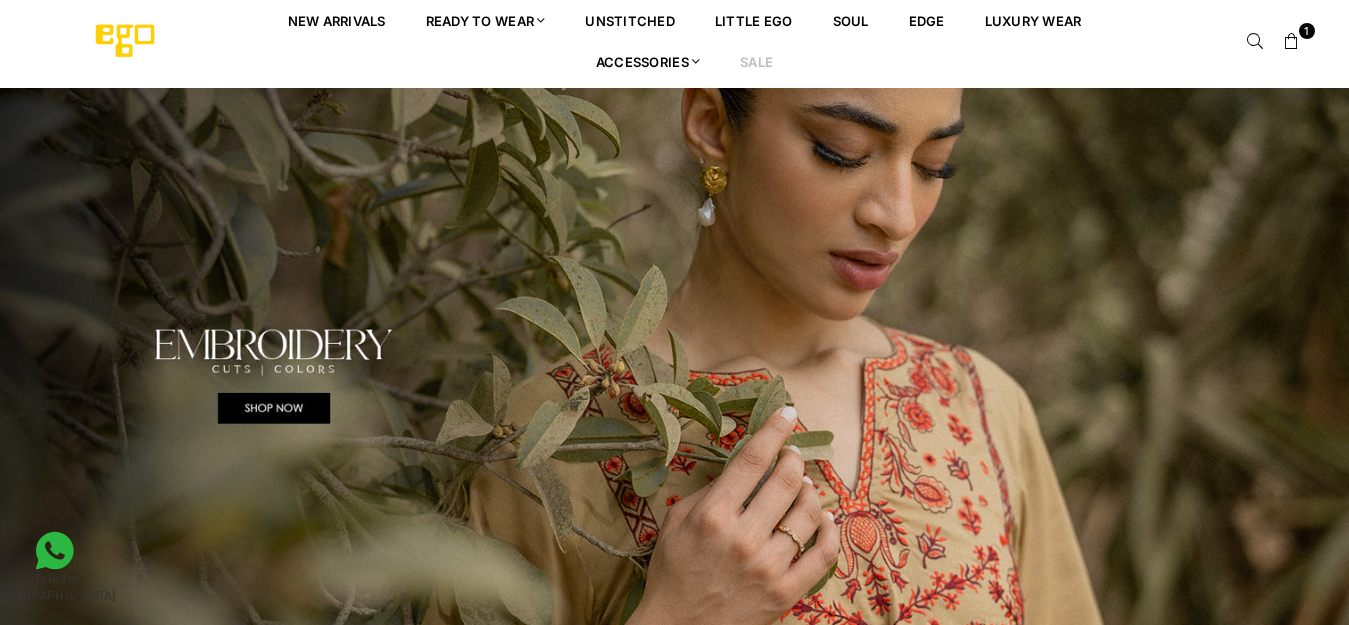 click on "Sale" at bounding box center [756, 61] 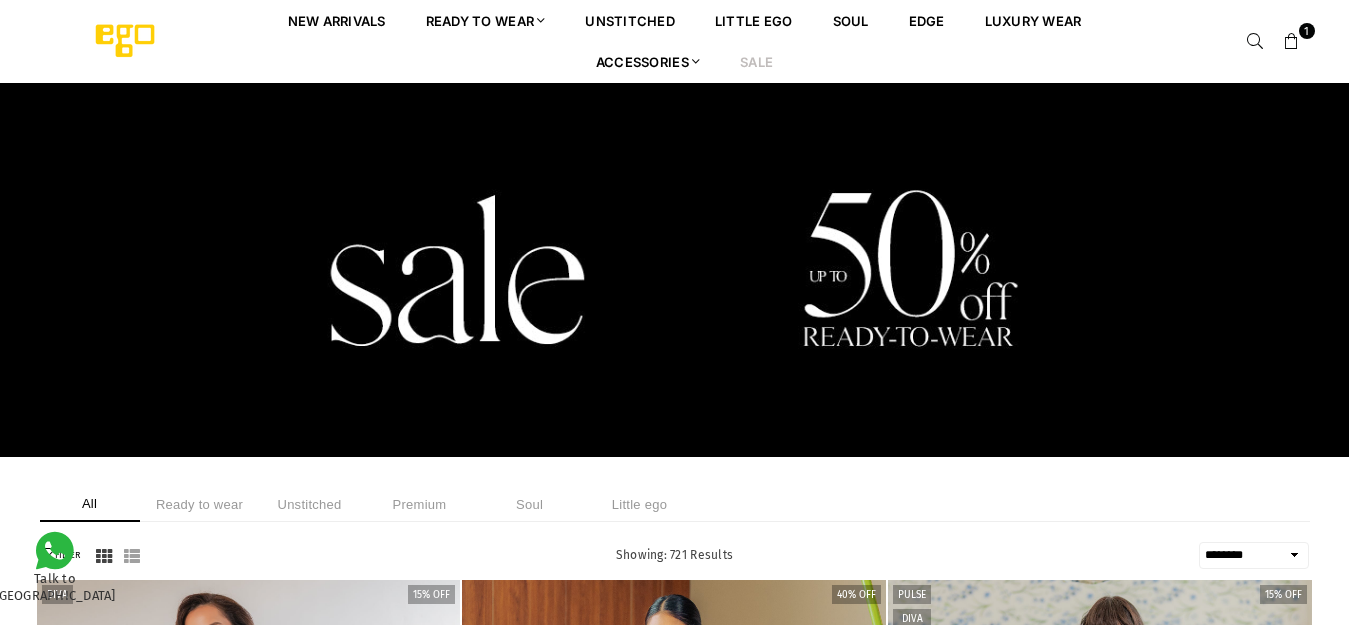 select on "******" 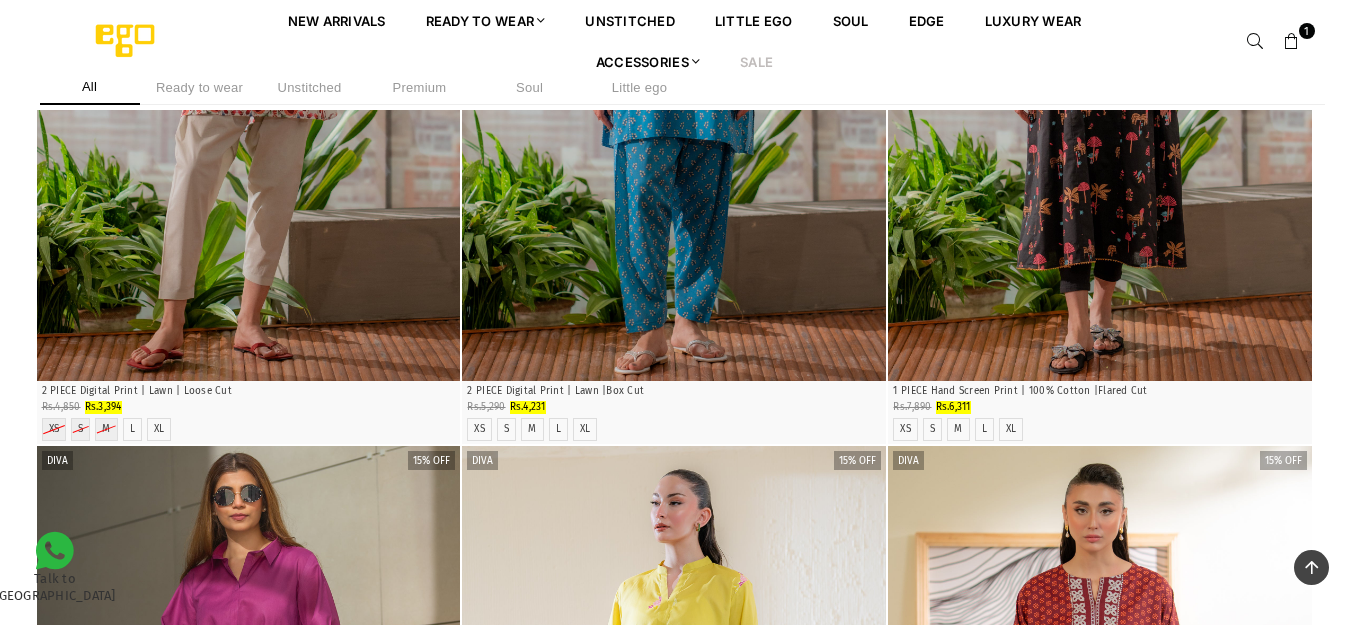 scroll, scrollTop: 2182, scrollLeft: 0, axis: vertical 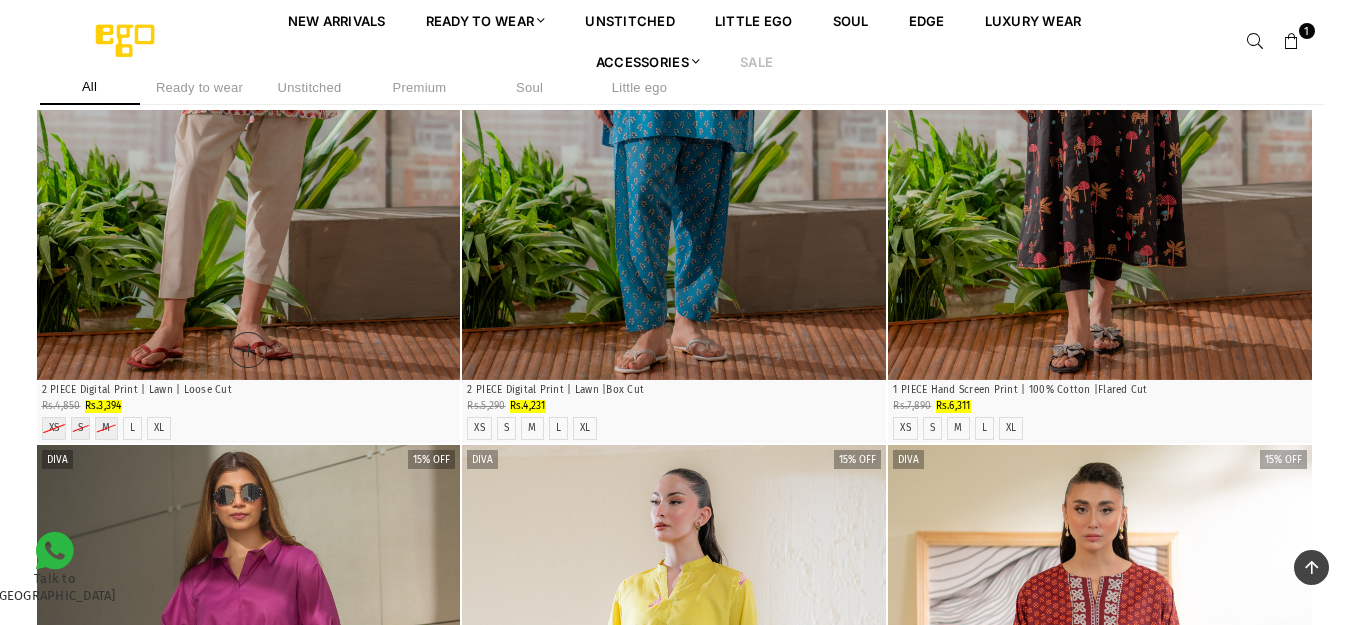 click at bounding box center (249, 62) 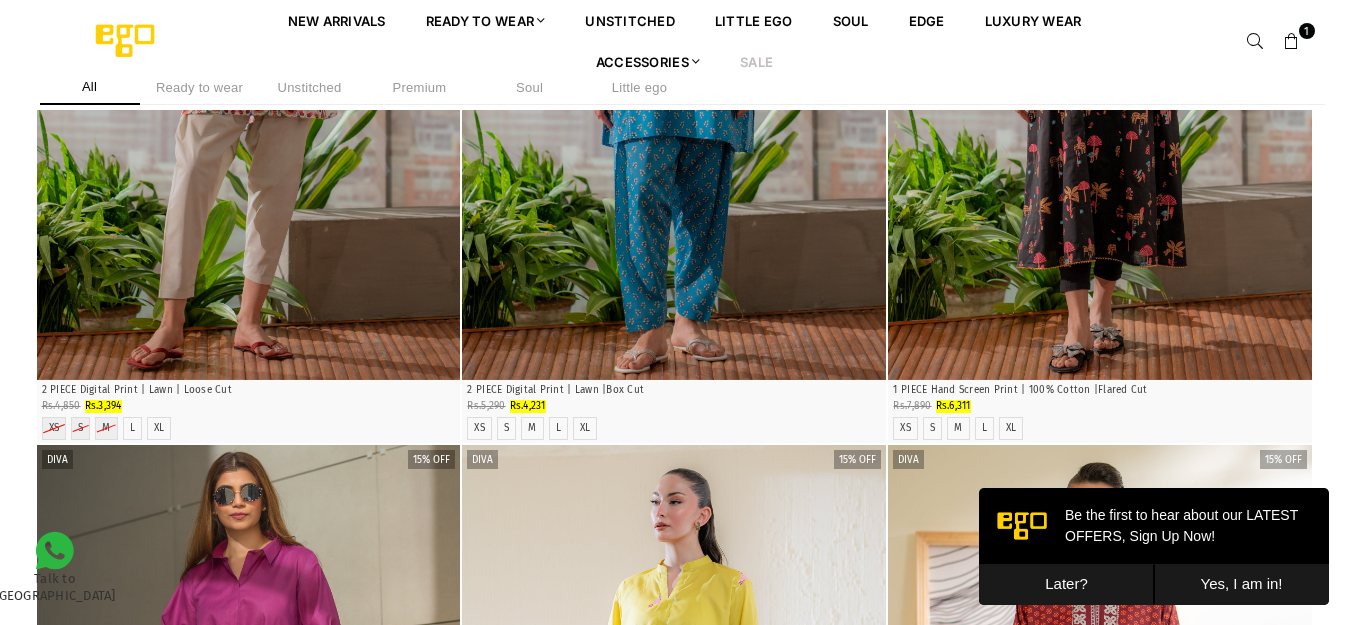 scroll, scrollTop: 0, scrollLeft: 0, axis: both 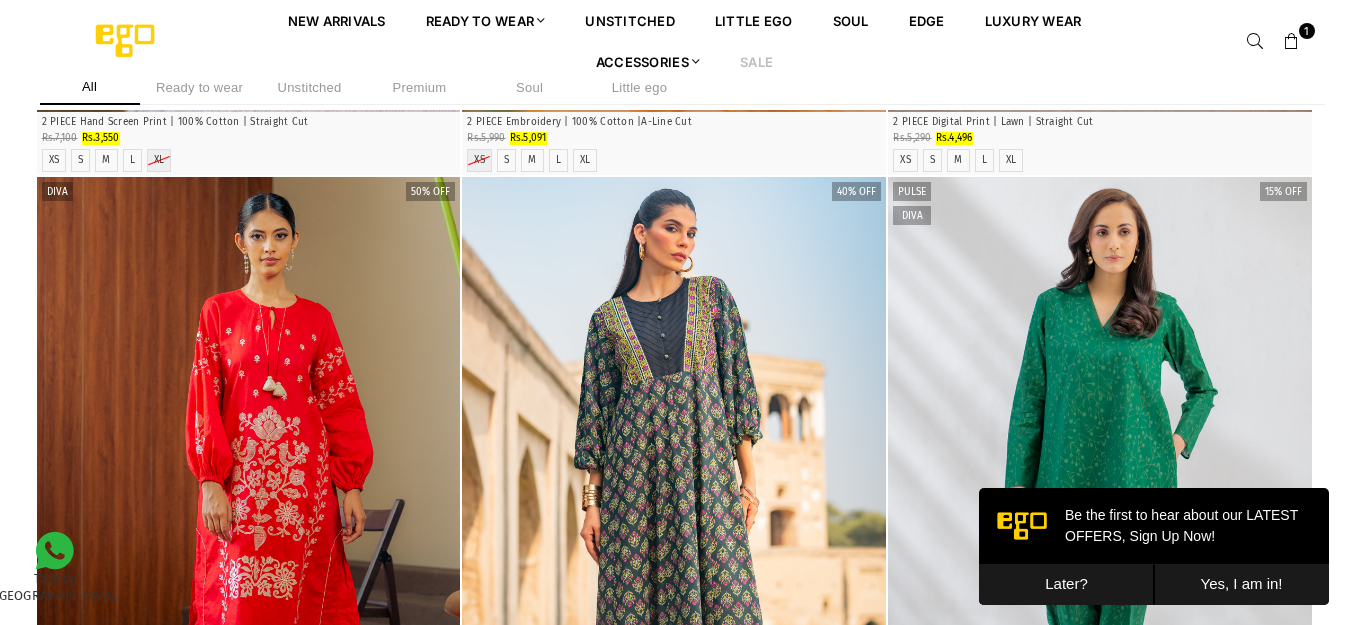 click on "Later?" at bounding box center [1066, 584] 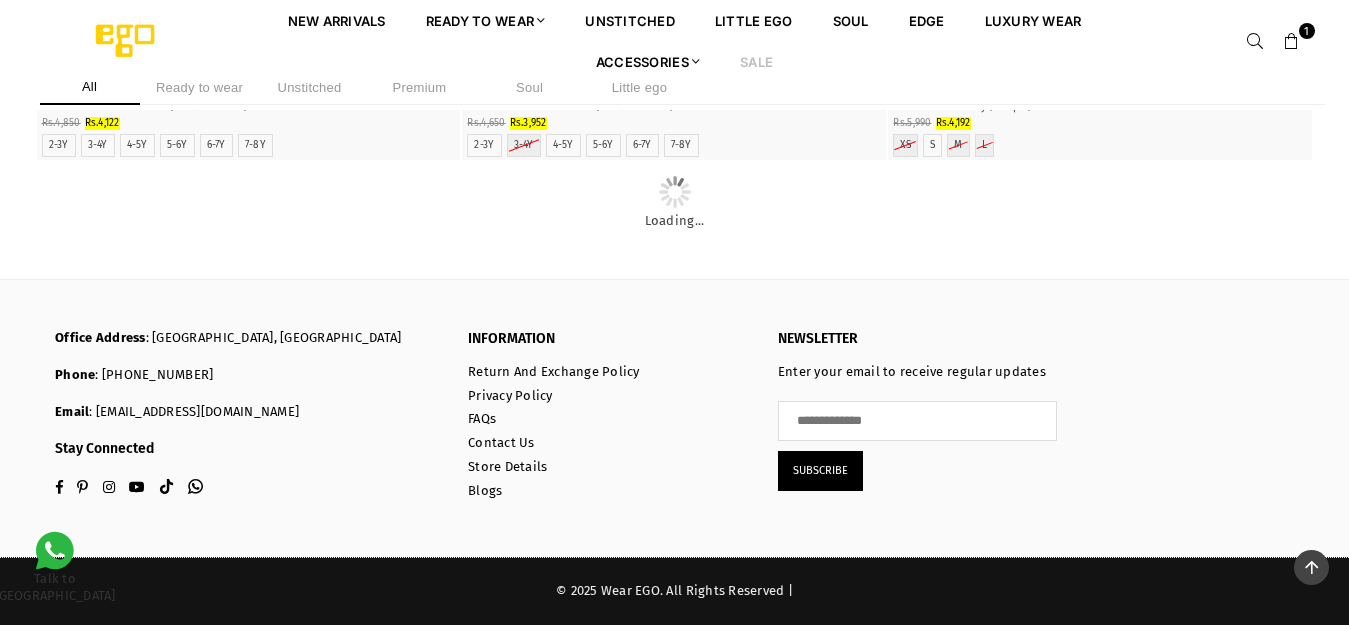 scroll, scrollTop: 17182, scrollLeft: 0, axis: vertical 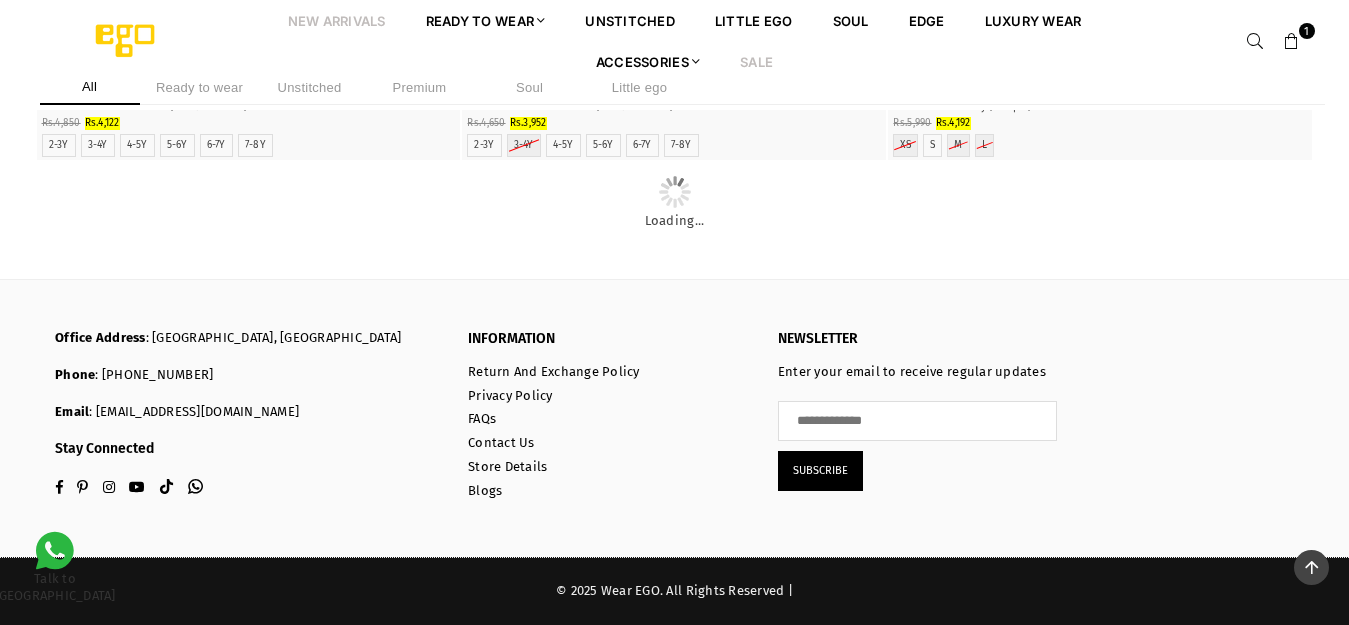 click on "New Arrivals" at bounding box center (337, 20) 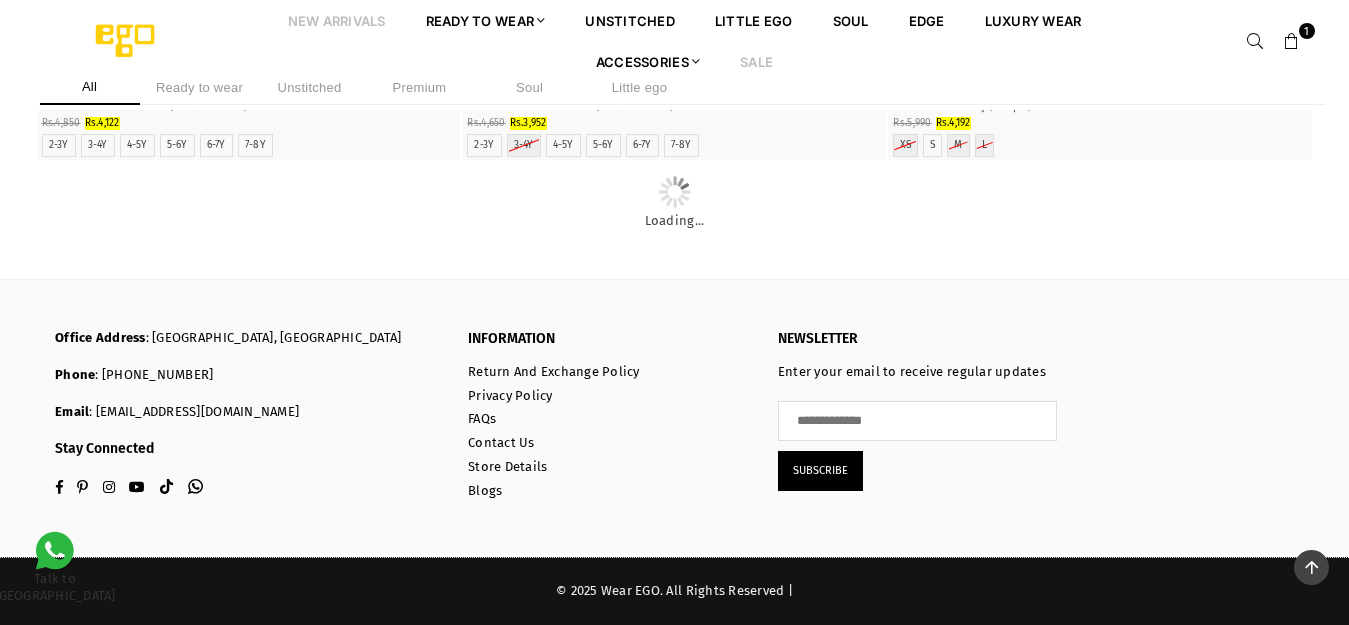 click on "New Arrivals" at bounding box center (337, 20) 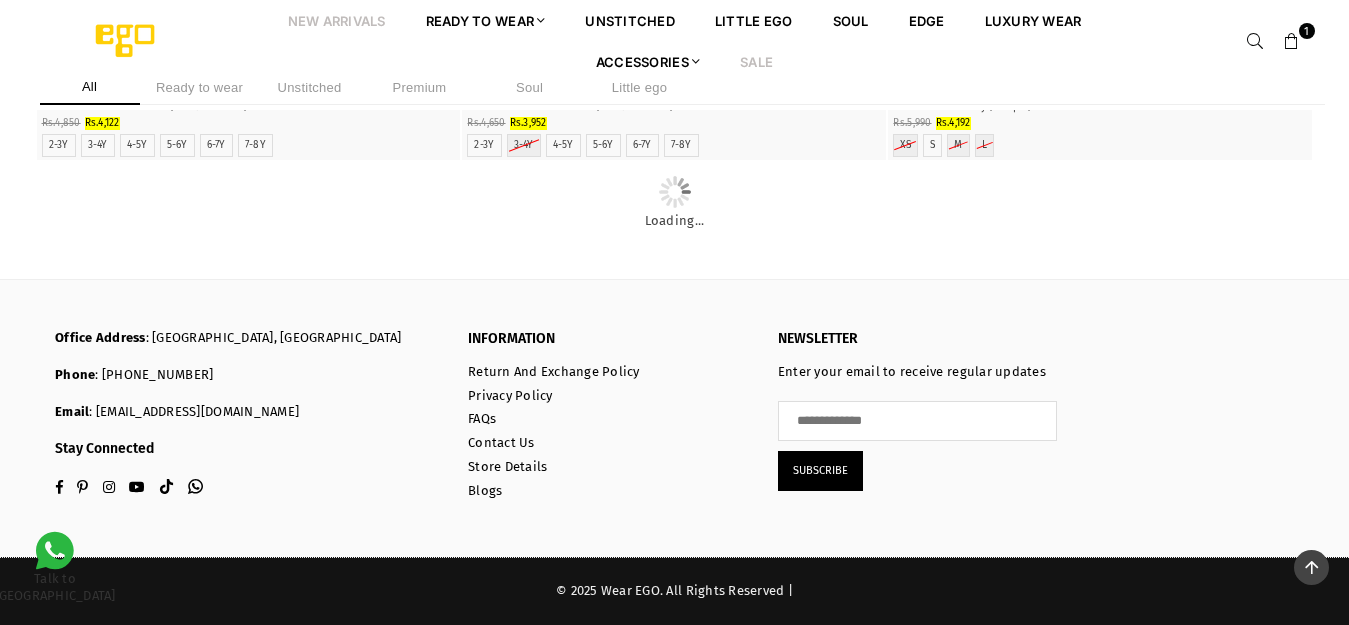 click on "New Arrivals" at bounding box center [337, 20] 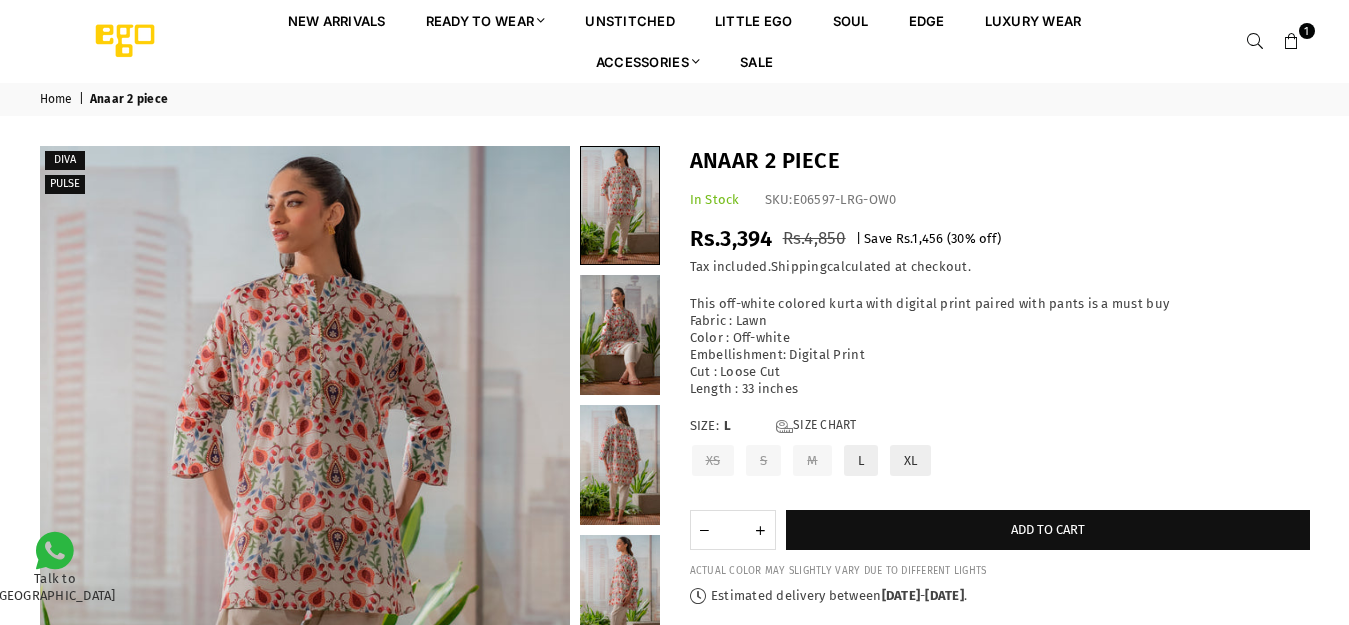 scroll, scrollTop: 0, scrollLeft: 0, axis: both 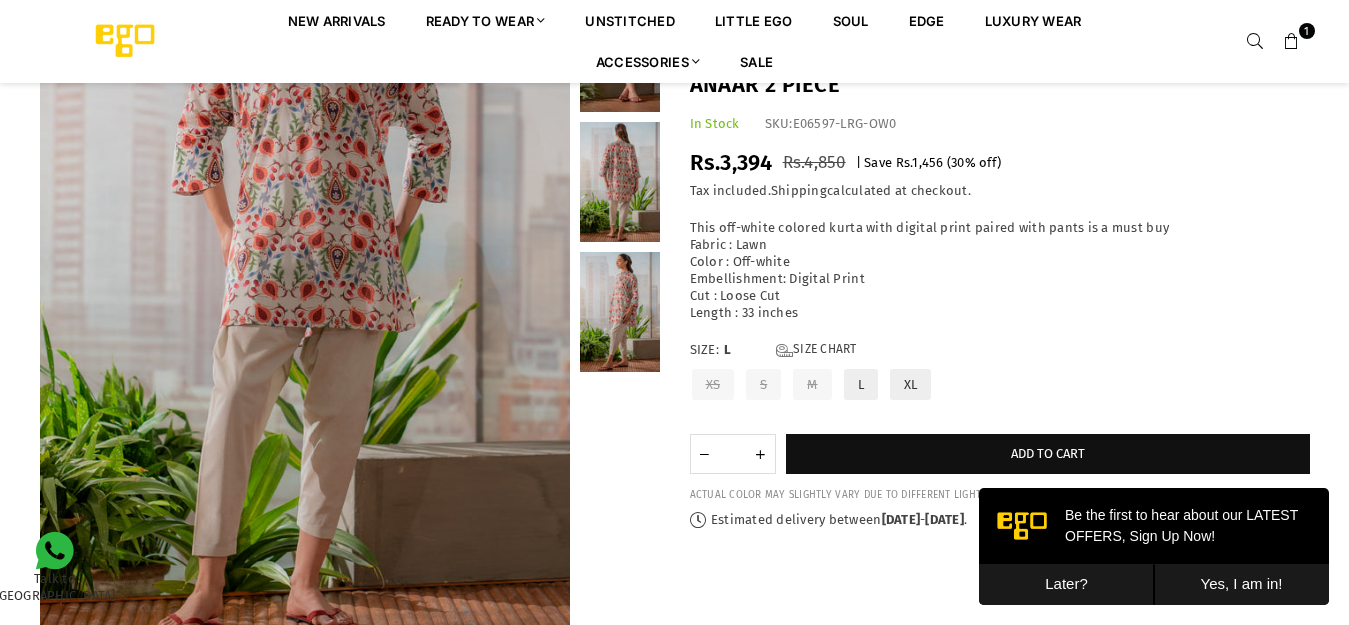 click on "Later?" at bounding box center [1066, 584] 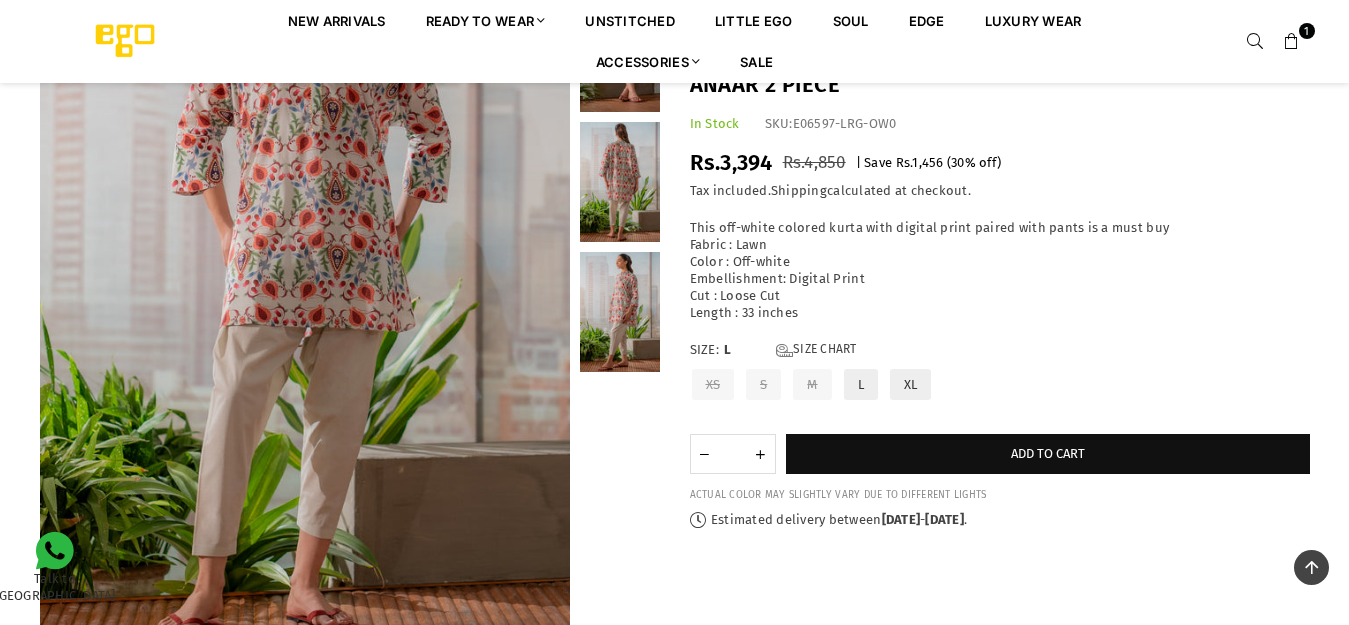 click at bounding box center [620, 182] 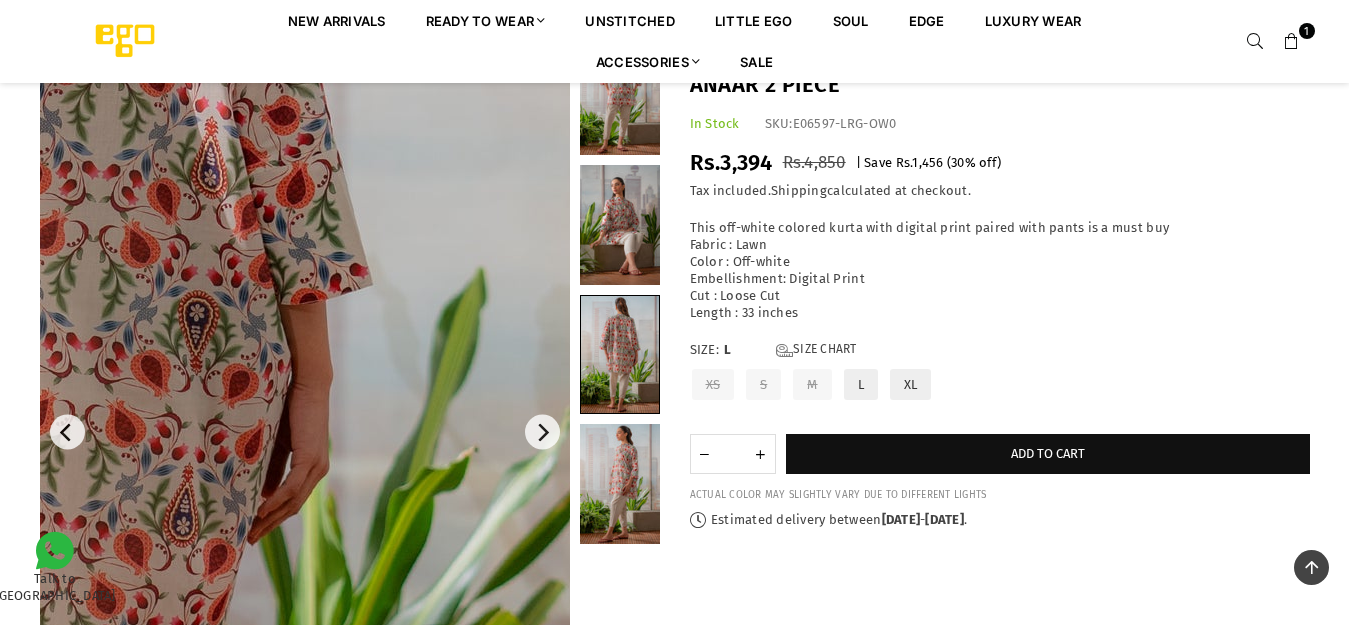 scroll, scrollTop: 82, scrollLeft: 0, axis: vertical 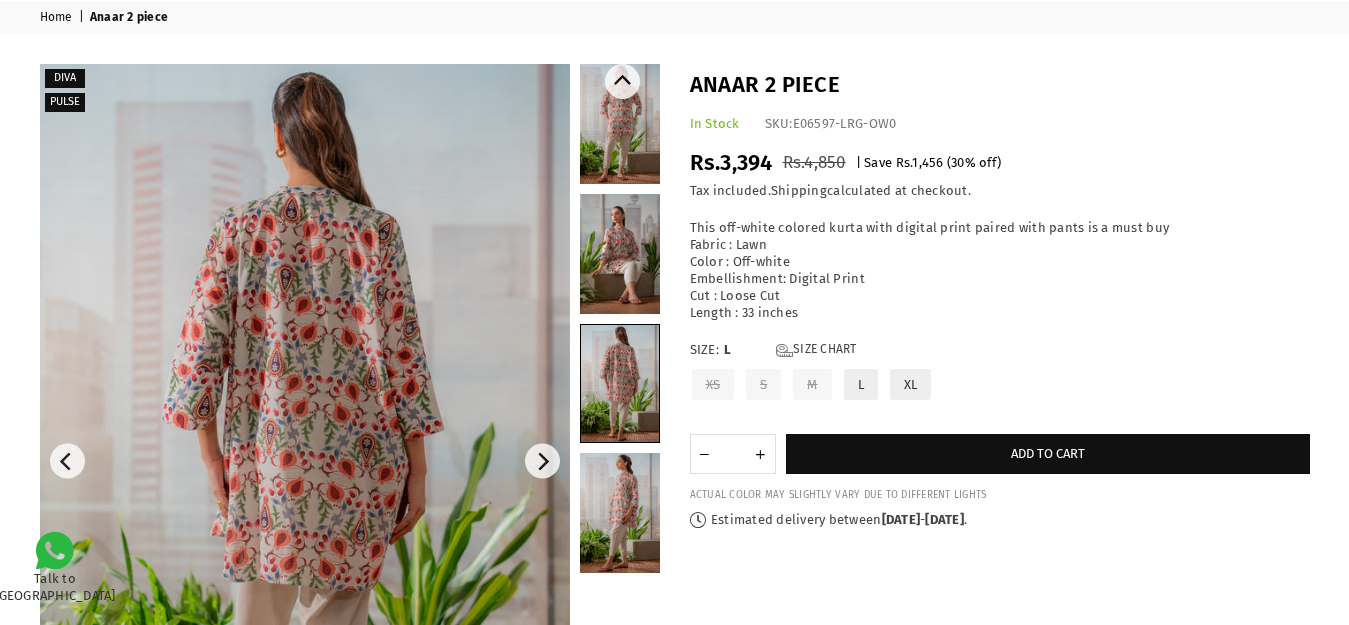 click at bounding box center (620, 254) 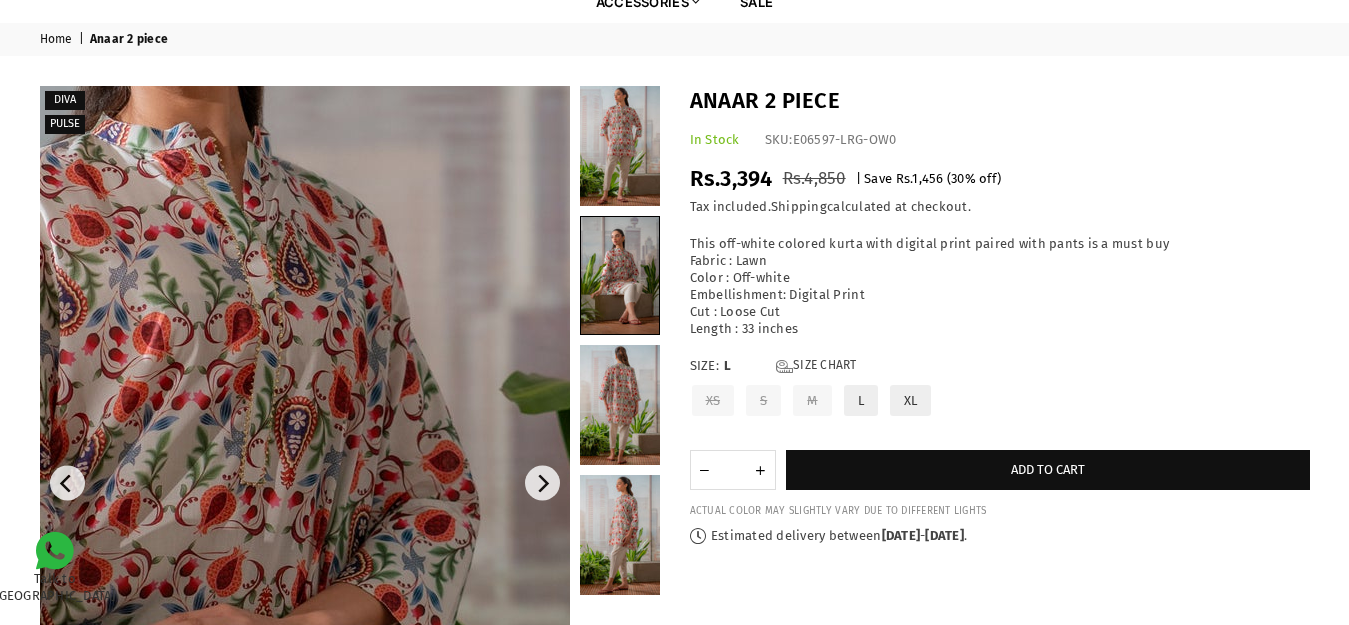 scroll, scrollTop: 100, scrollLeft: 0, axis: vertical 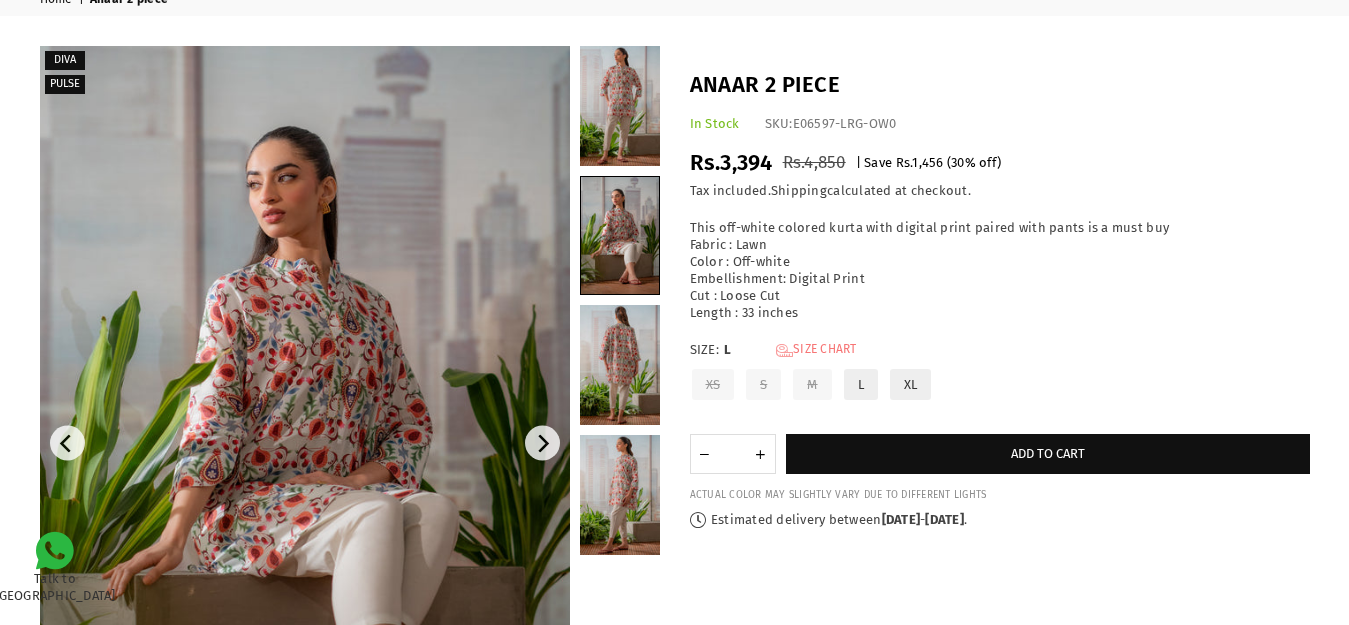 click on "Size Chart" at bounding box center (816, 350) 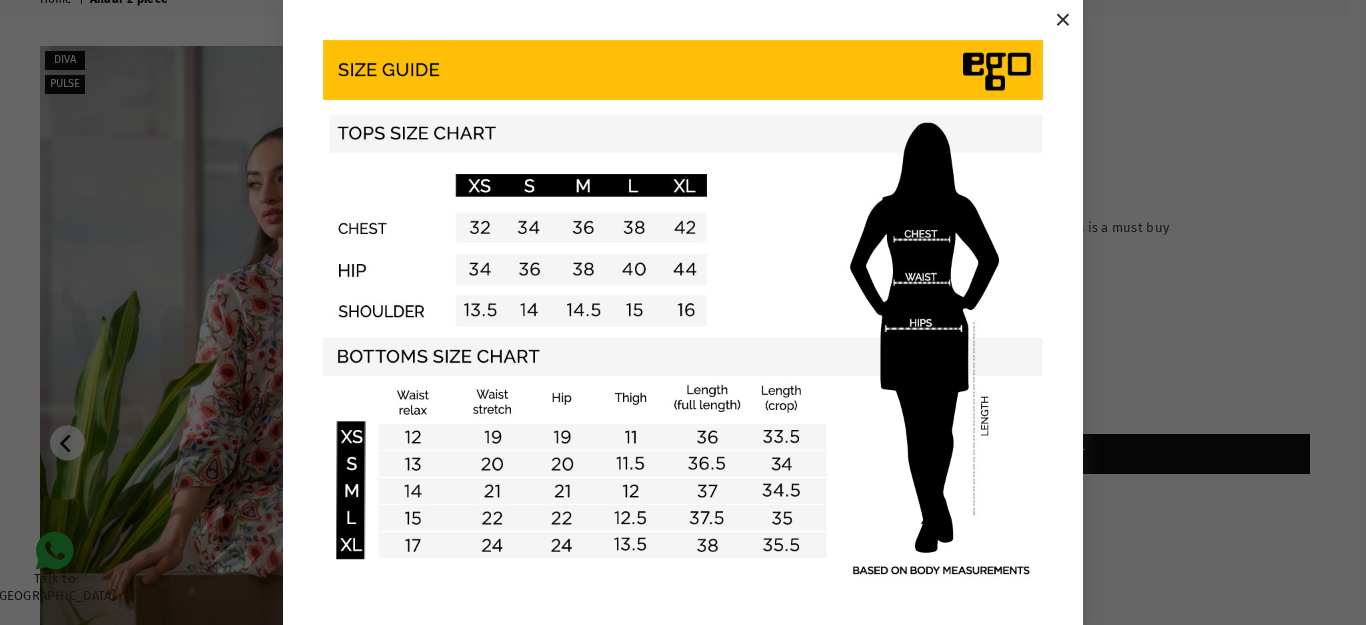 click on "×" at bounding box center (1063, 20) 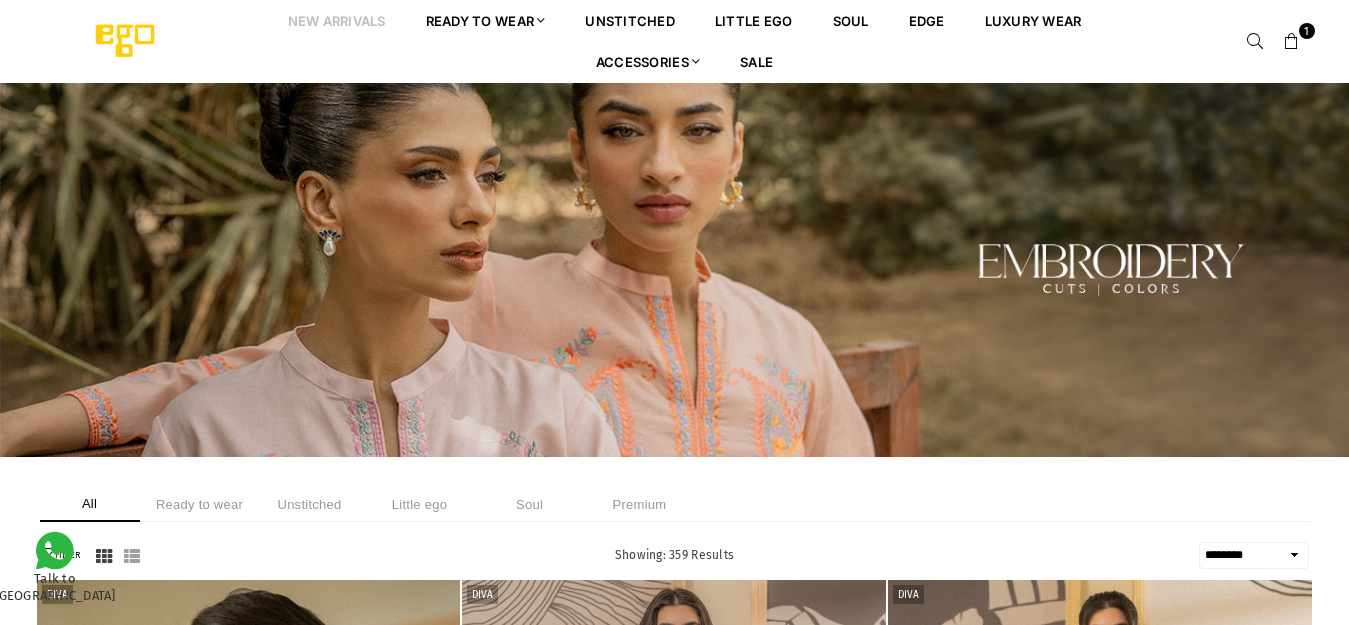 select on "******" 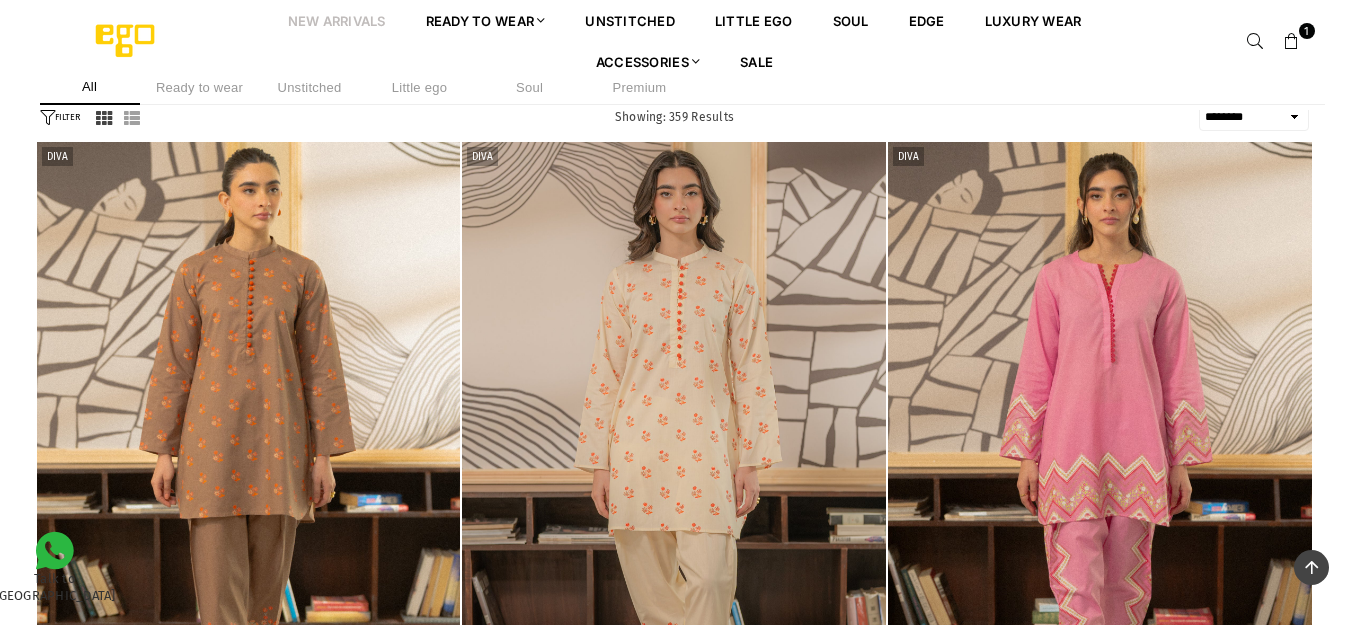 scroll, scrollTop: 582, scrollLeft: 0, axis: vertical 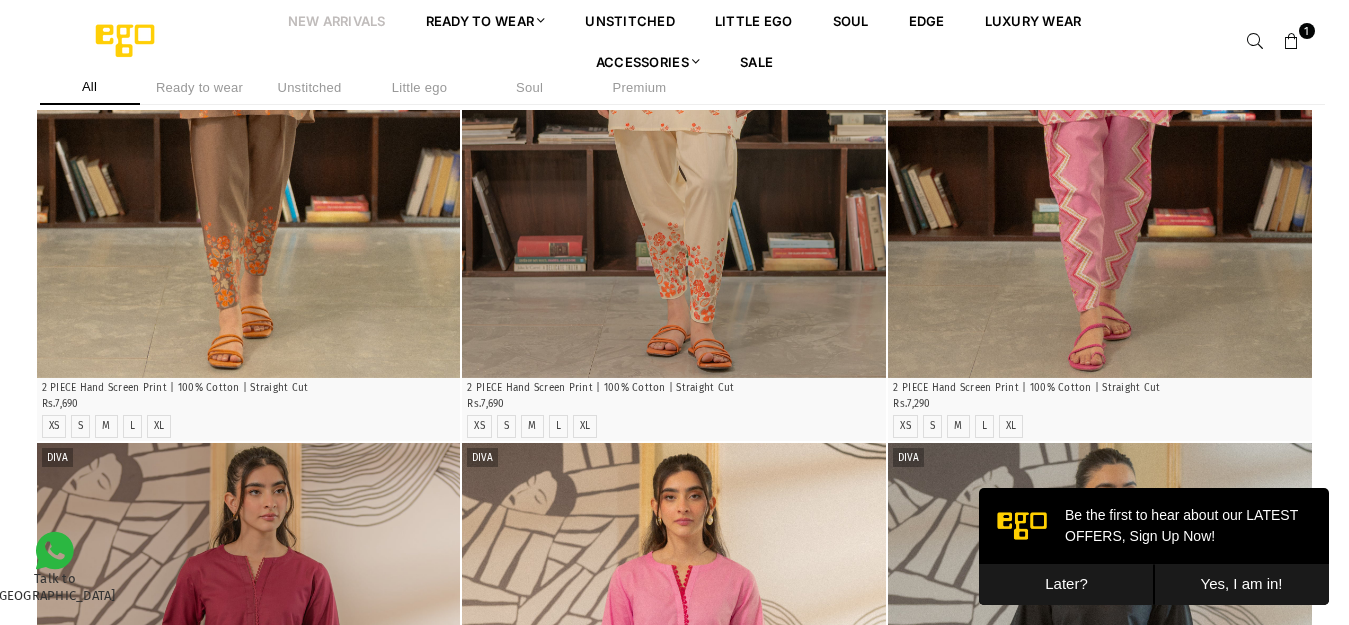 click on "Later?" at bounding box center [1066, 584] 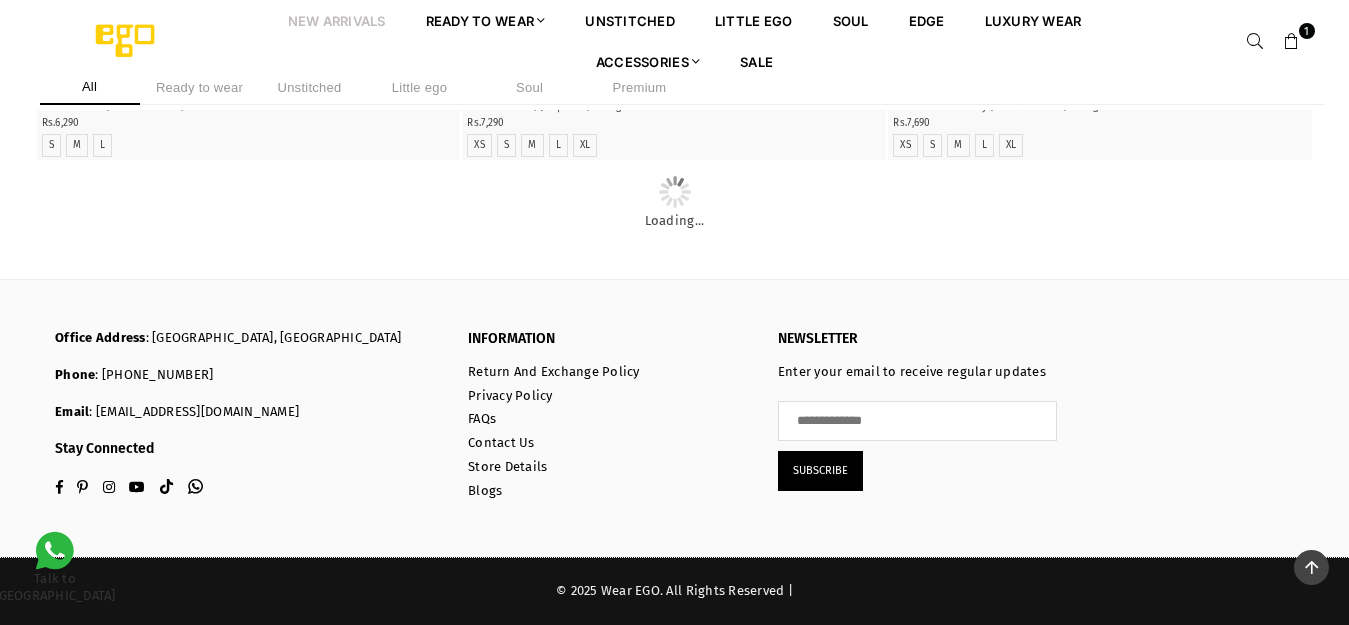 scroll, scrollTop: 13282, scrollLeft: 0, axis: vertical 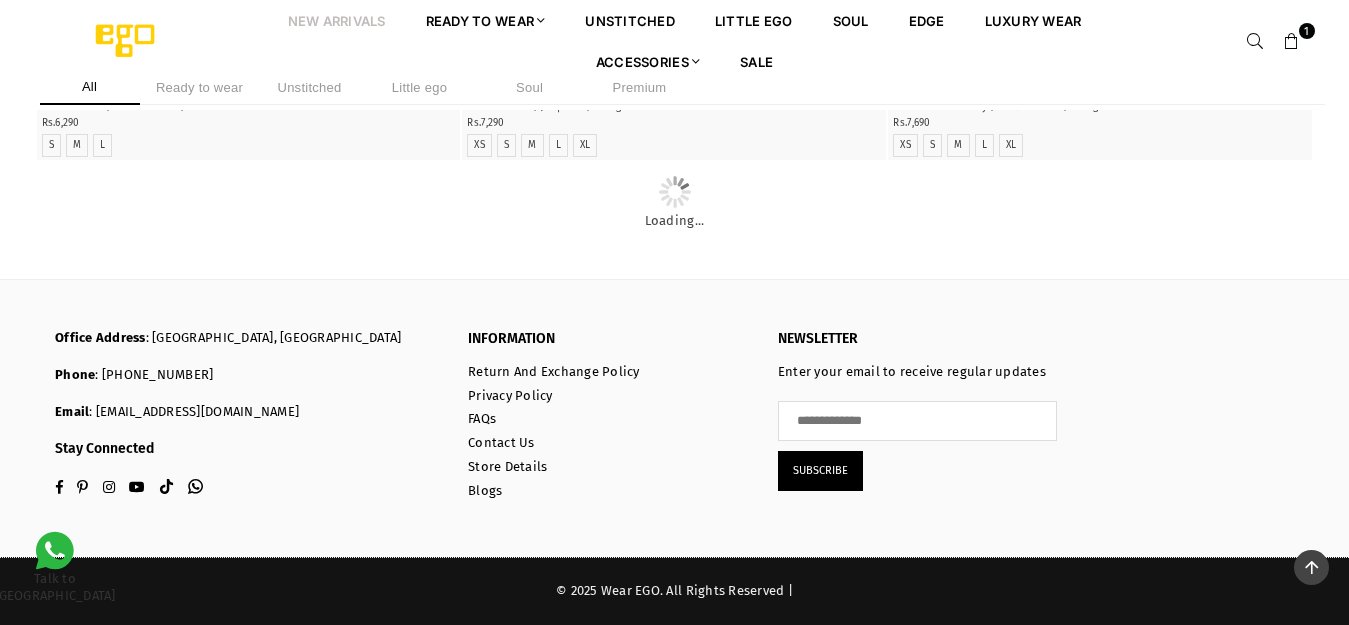 click at bounding box center (674, -922) 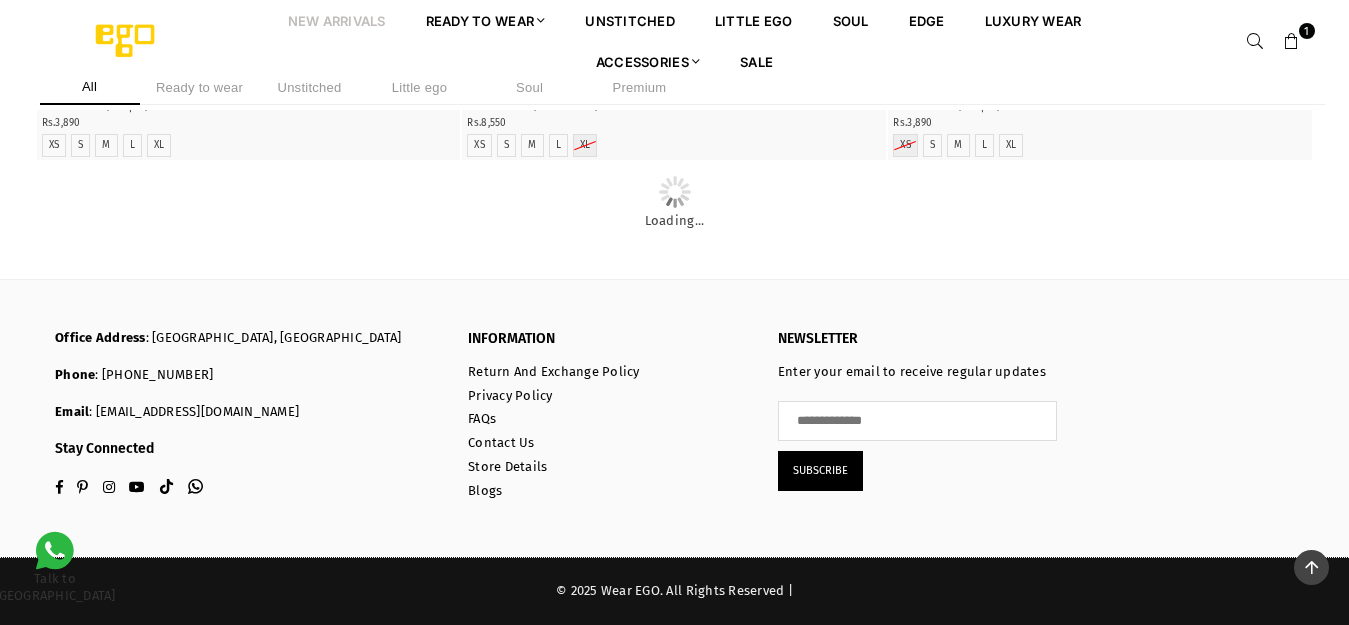 scroll, scrollTop: 15382, scrollLeft: 0, axis: vertical 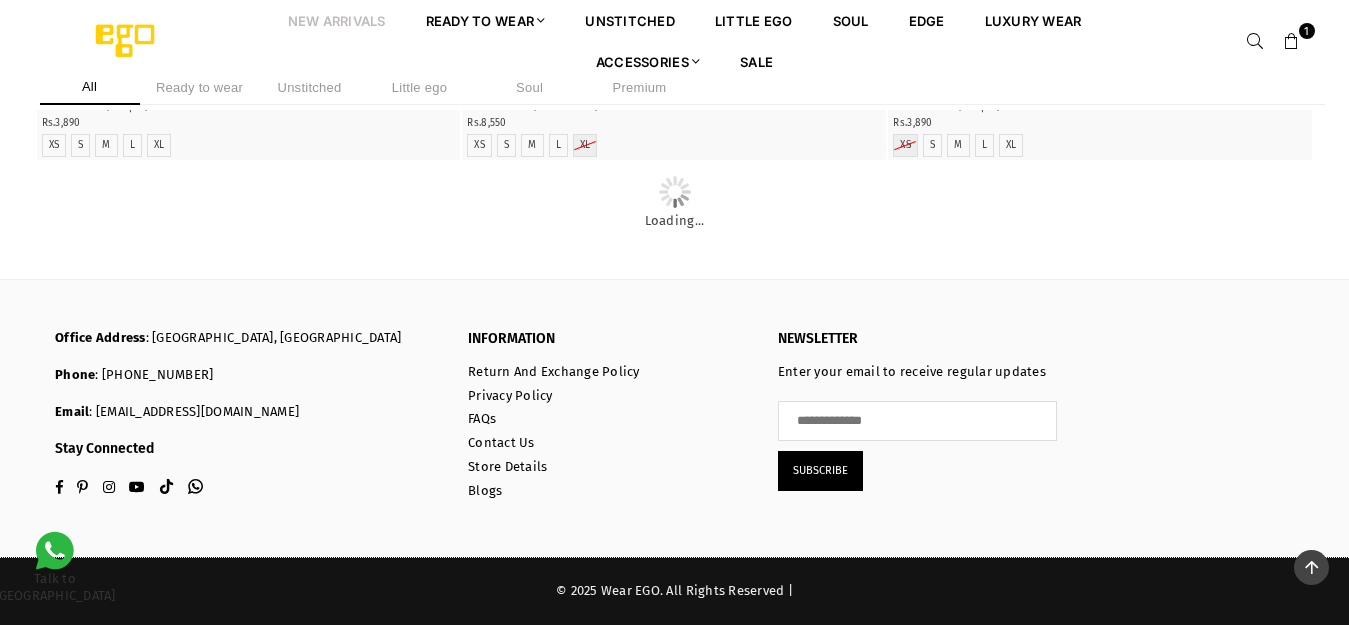 click at bounding box center (1100, -1305) 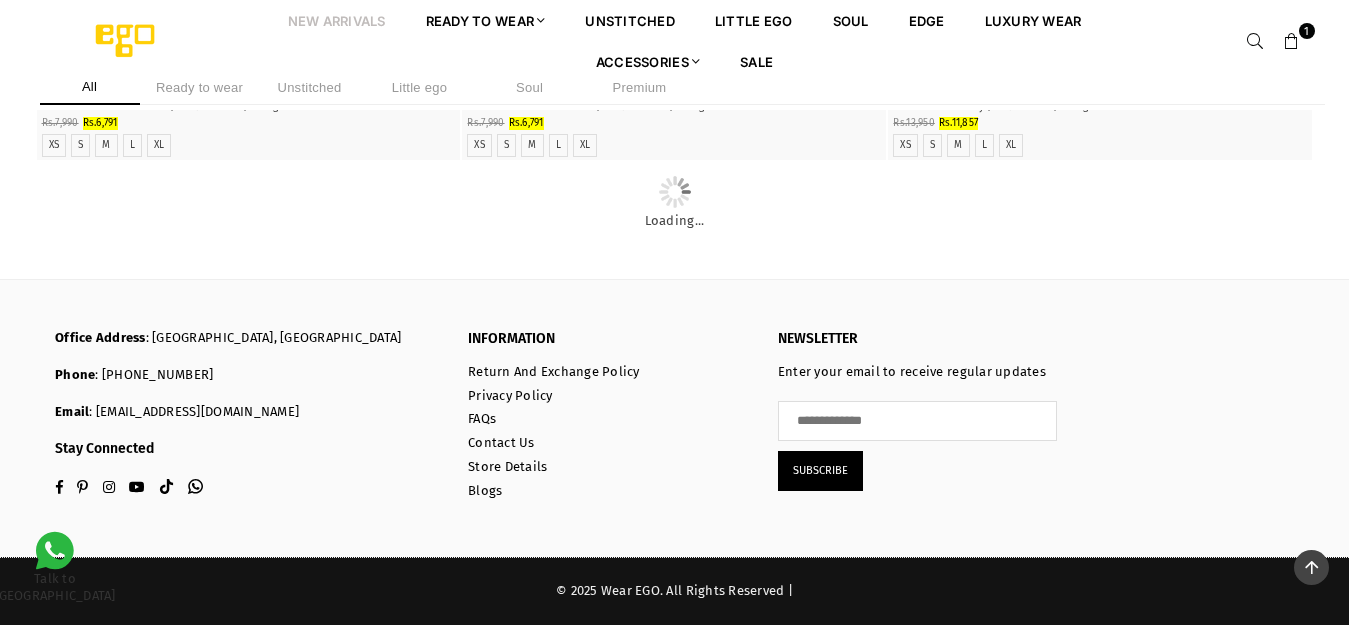 scroll, scrollTop: 13782, scrollLeft: 0, axis: vertical 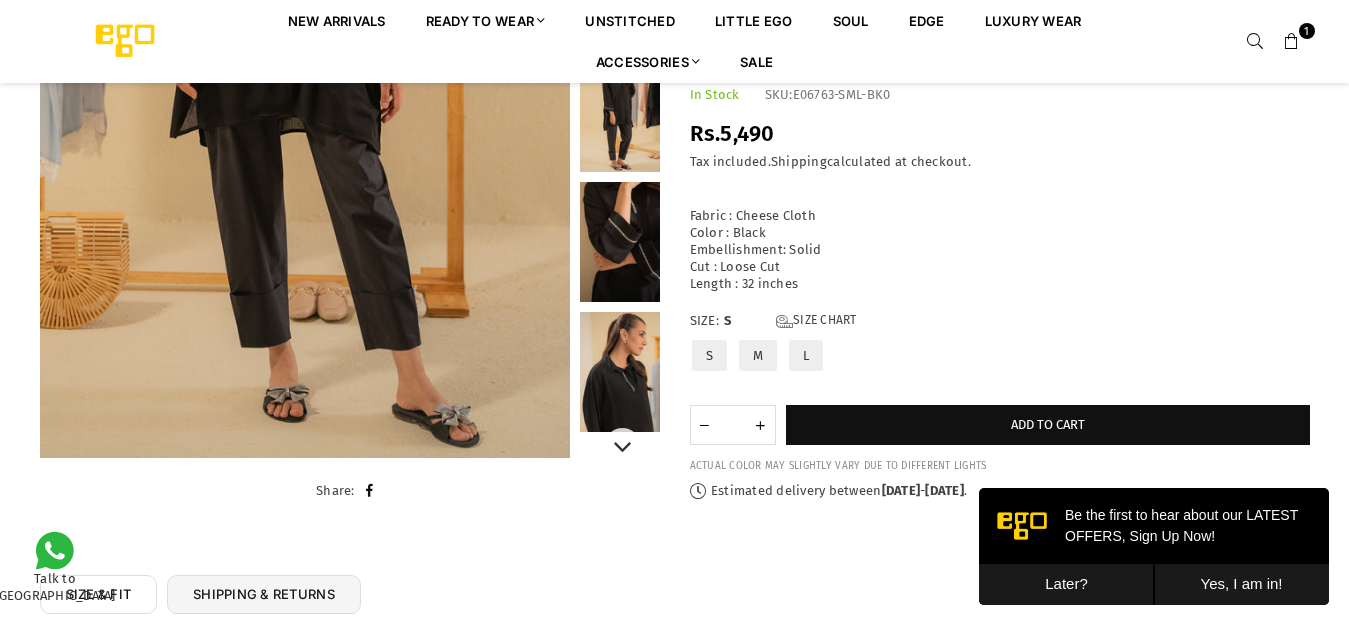 click at bounding box center (620, 372) 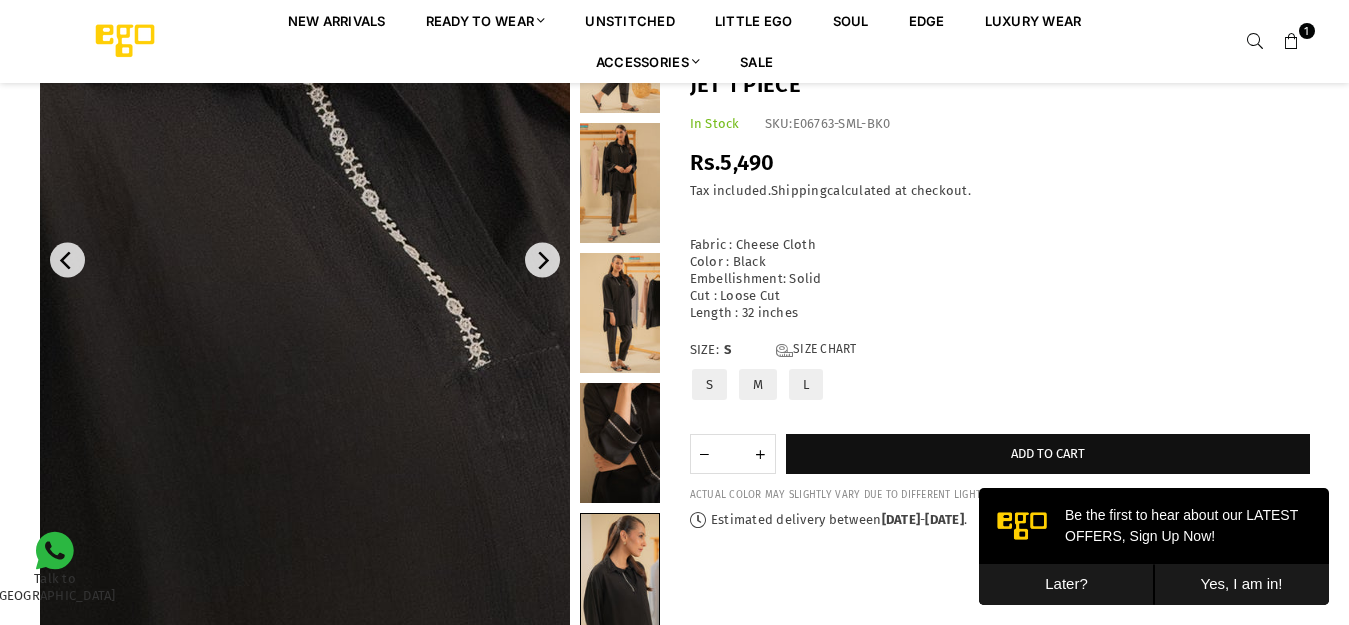 scroll, scrollTop: 182, scrollLeft: 0, axis: vertical 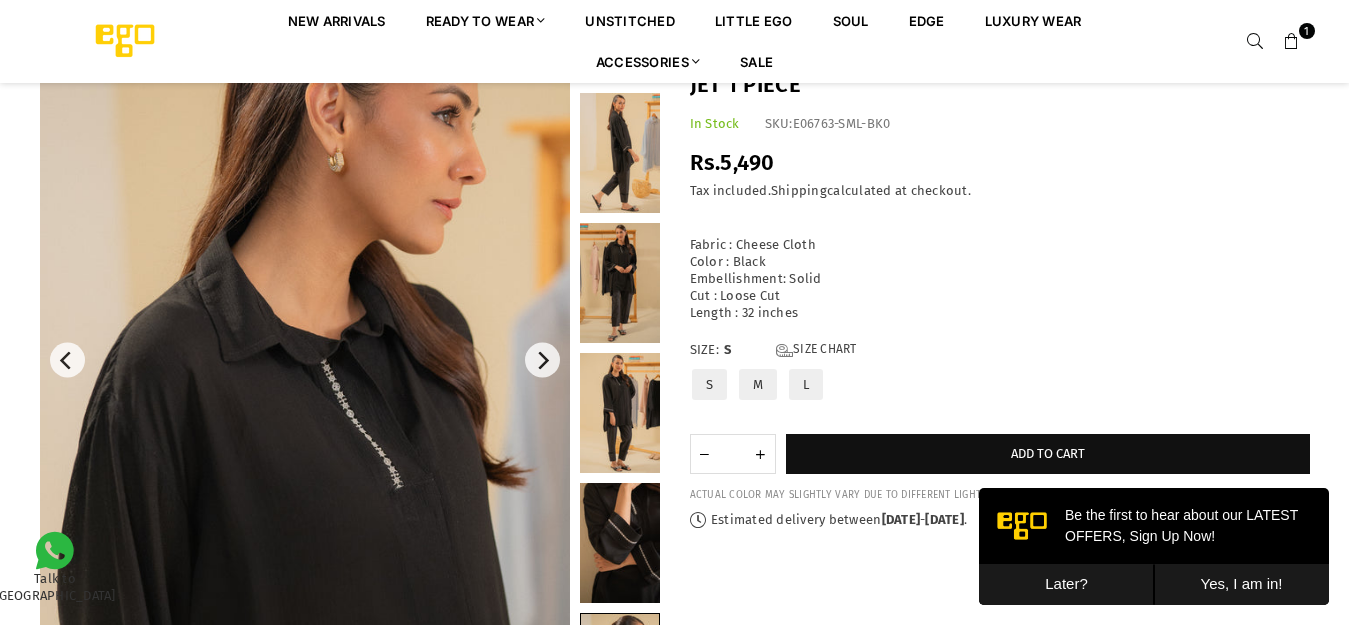 click at bounding box center [620, 543] 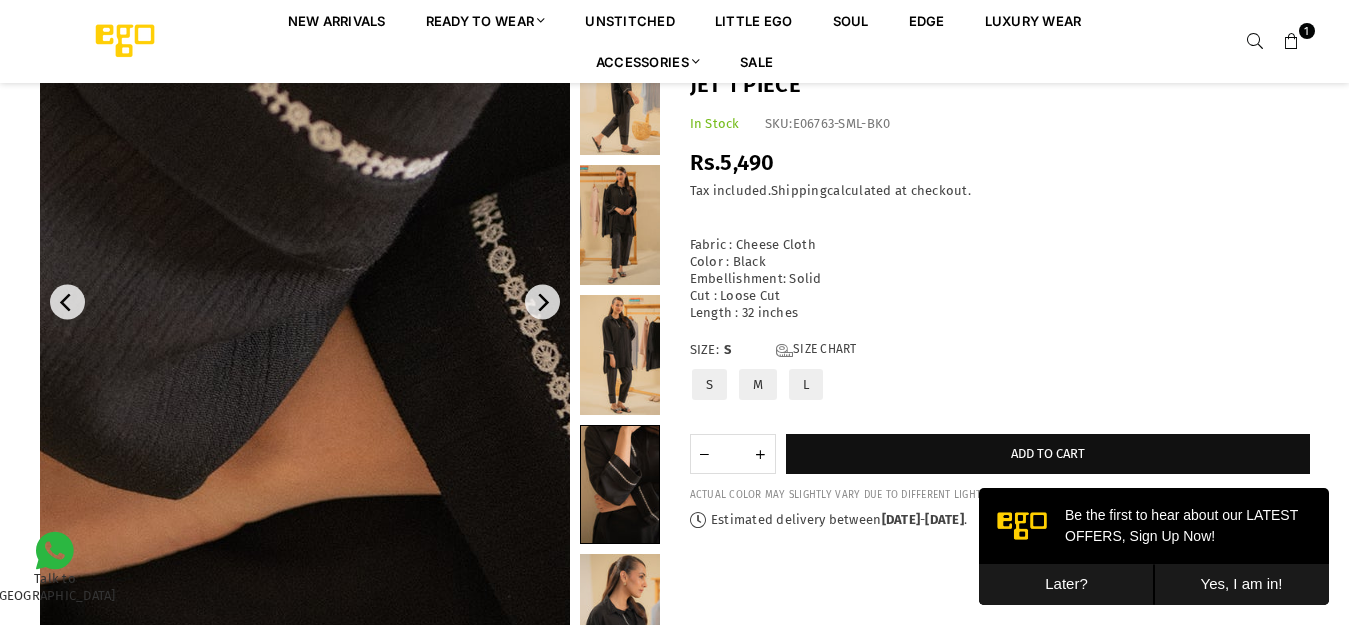 scroll, scrollTop: 282, scrollLeft: 0, axis: vertical 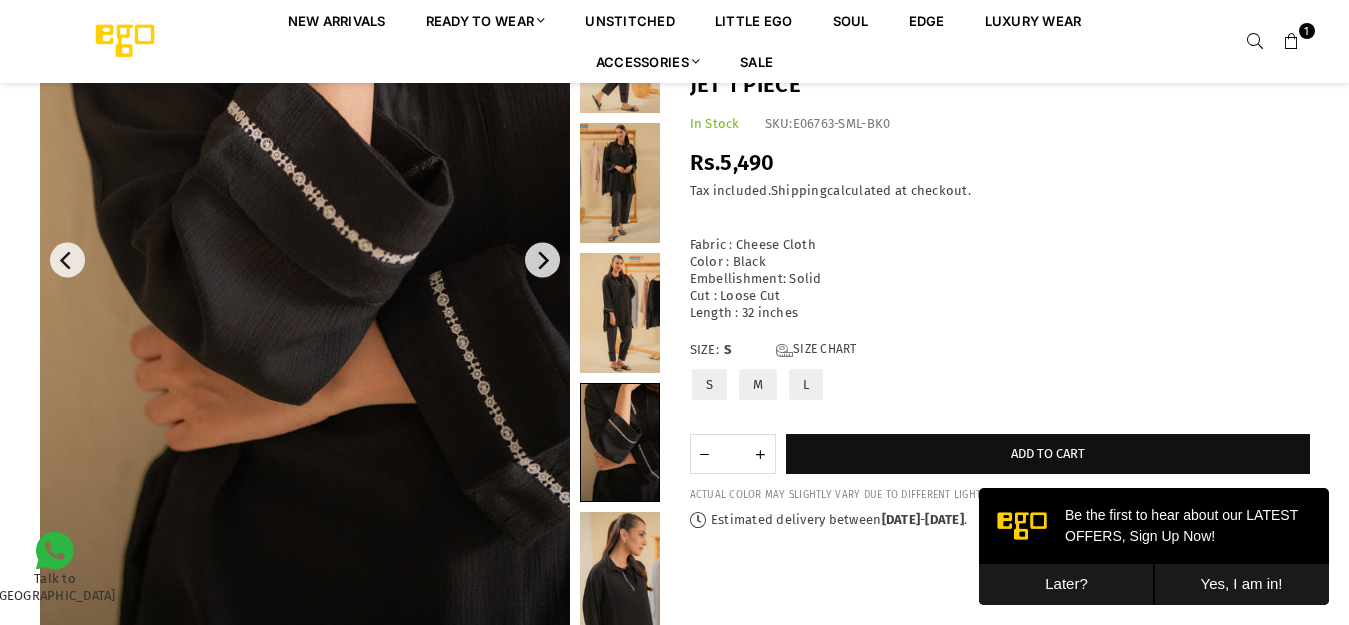 click on "L" at bounding box center (806, 384) 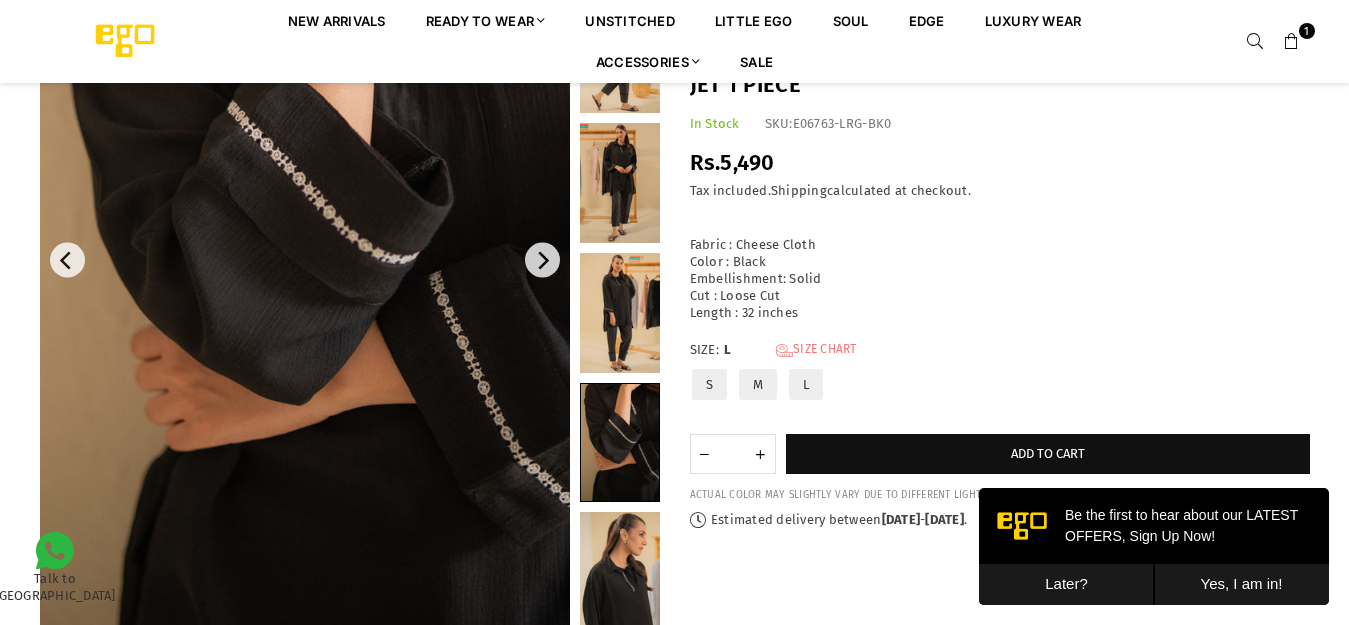 click on "Size Chart" at bounding box center [816, 350] 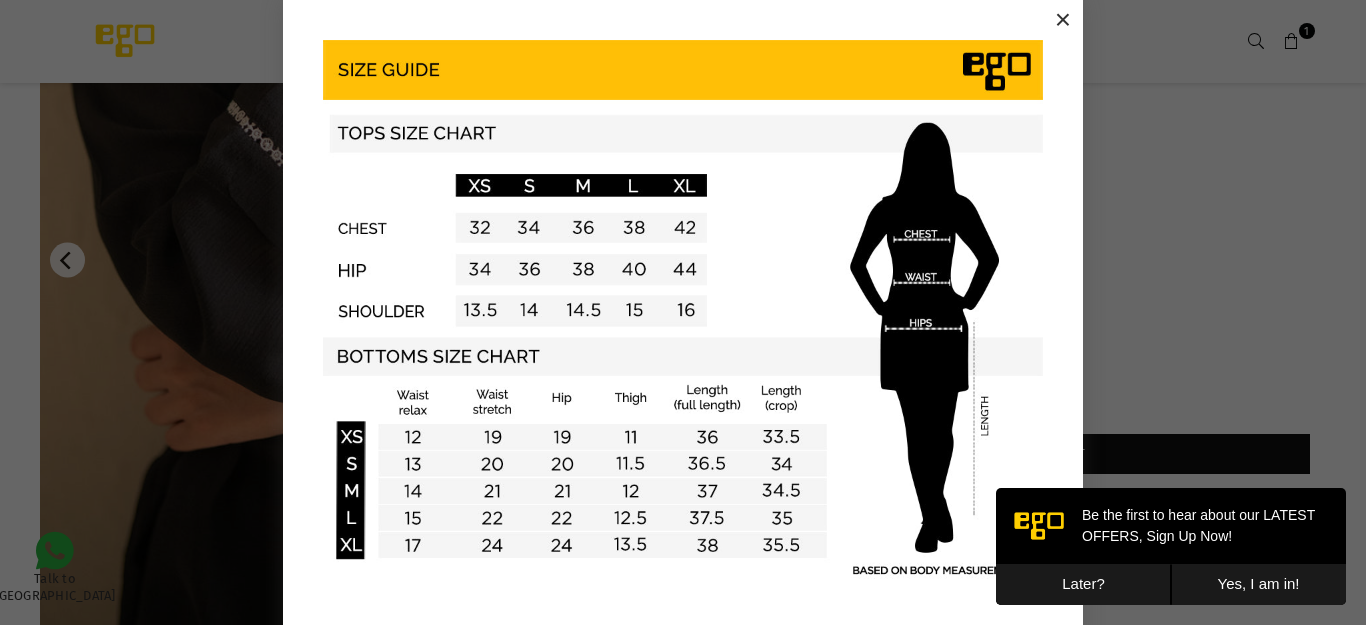 click on "×" at bounding box center (1063, 20) 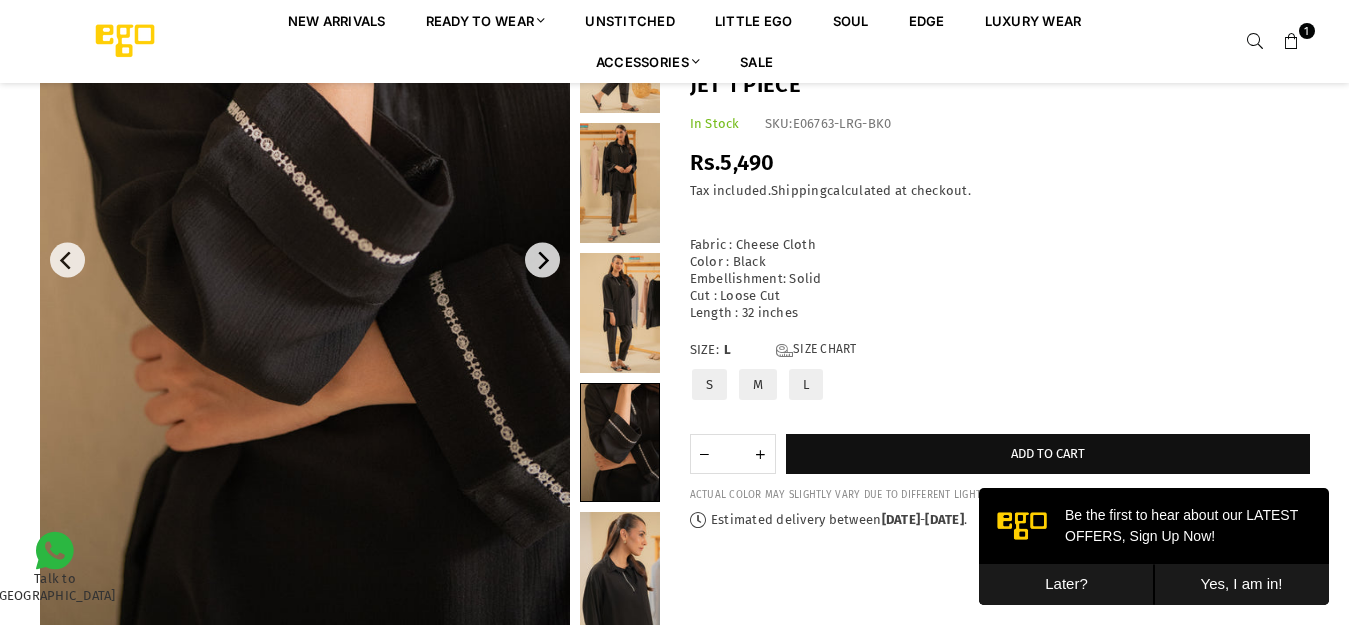 click on "Later?" at bounding box center (1066, 584) 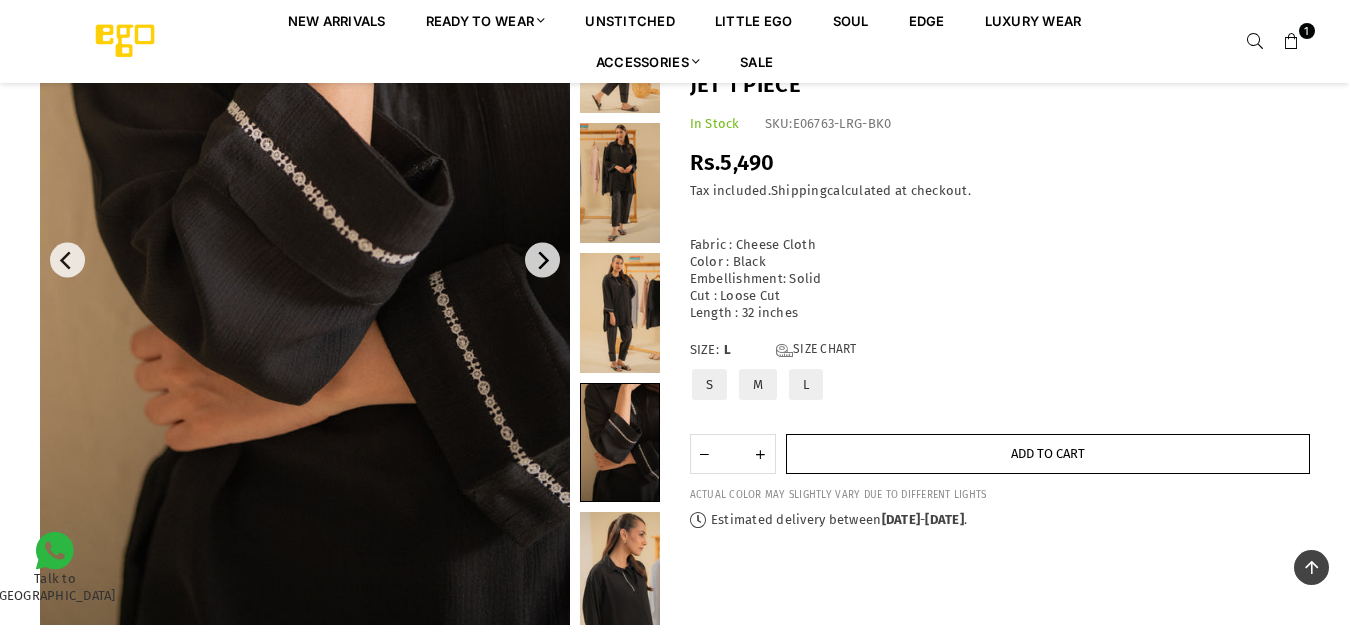 click on "Add to cart" at bounding box center (1048, 453) 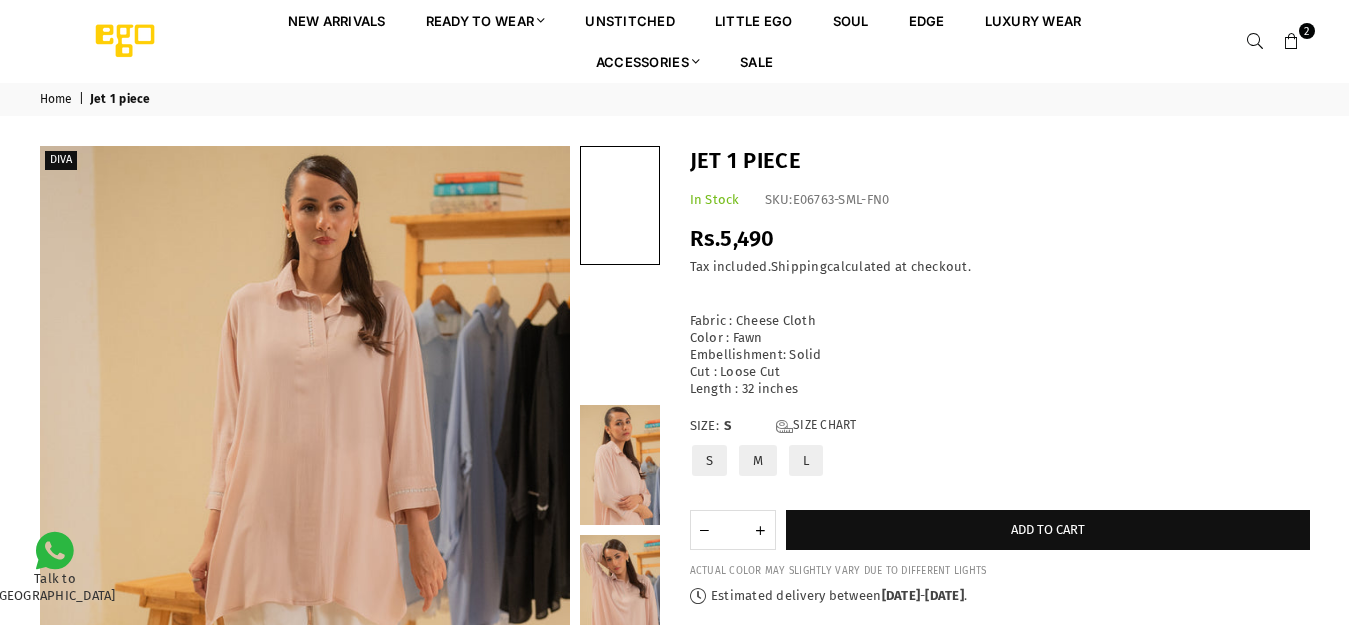 scroll, scrollTop: 0, scrollLeft: 0, axis: both 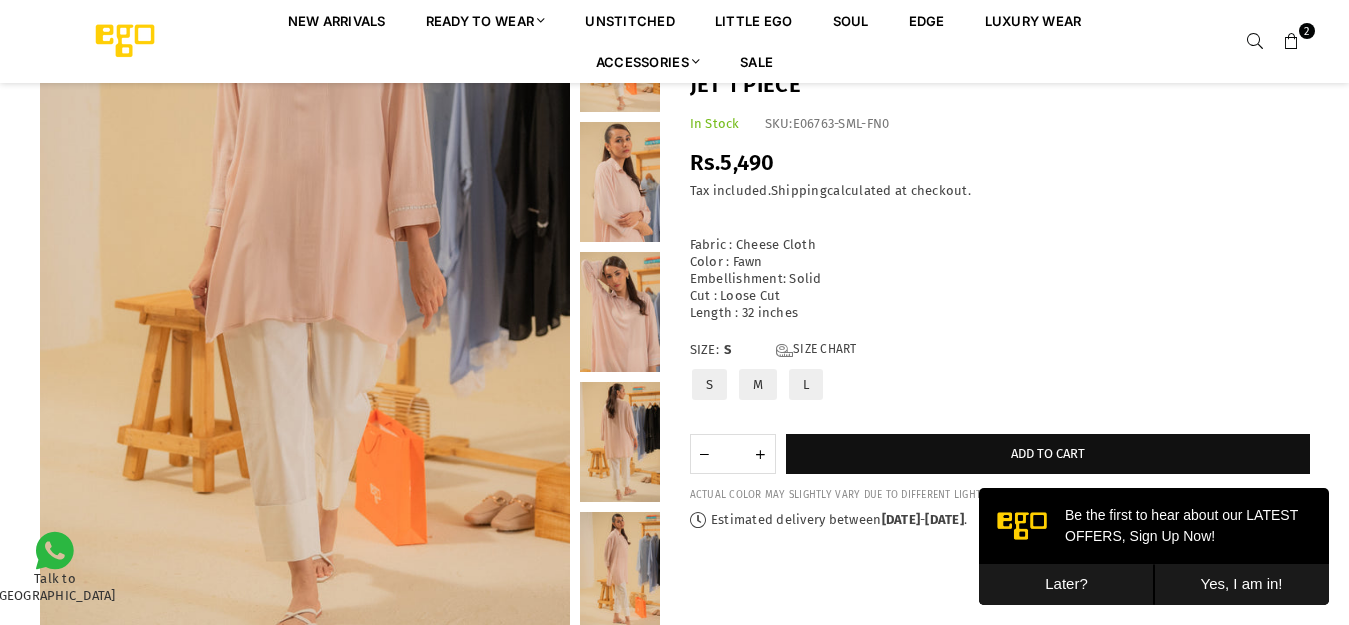 click on "Later?" at bounding box center [1066, 584] 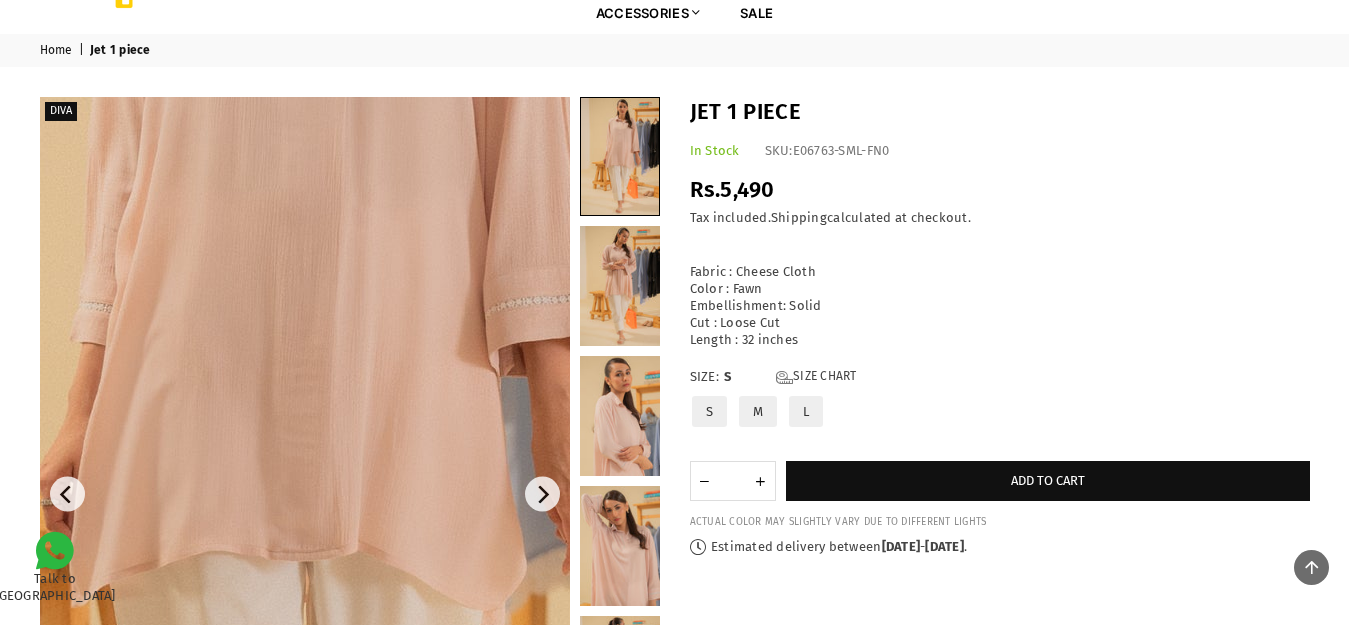 scroll, scrollTop: 0, scrollLeft: 0, axis: both 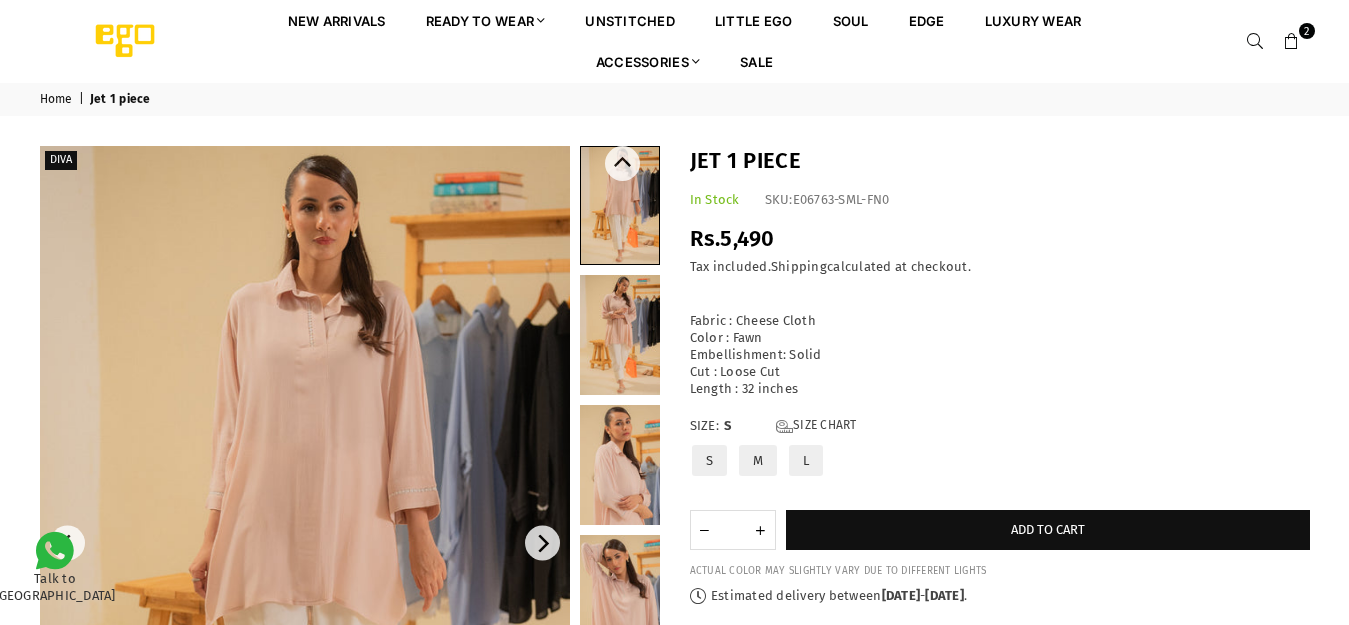 click at bounding box center (620, 465) 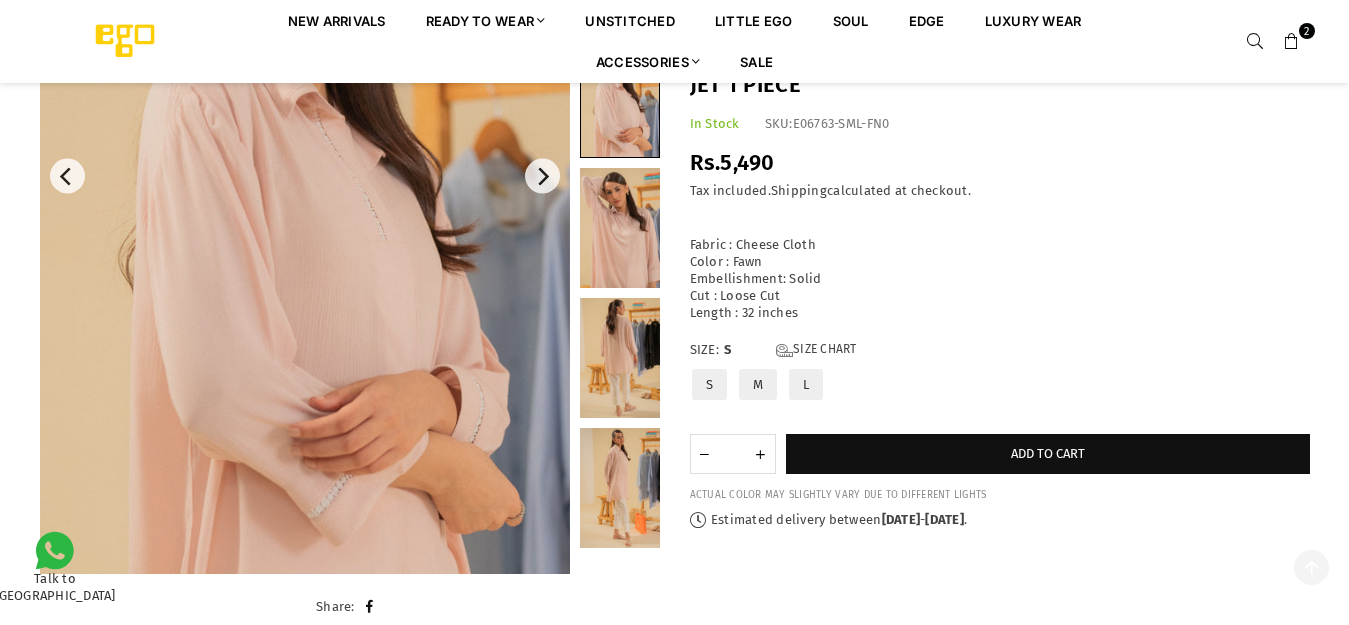 scroll, scrollTop: 382, scrollLeft: 0, axis: vertical 